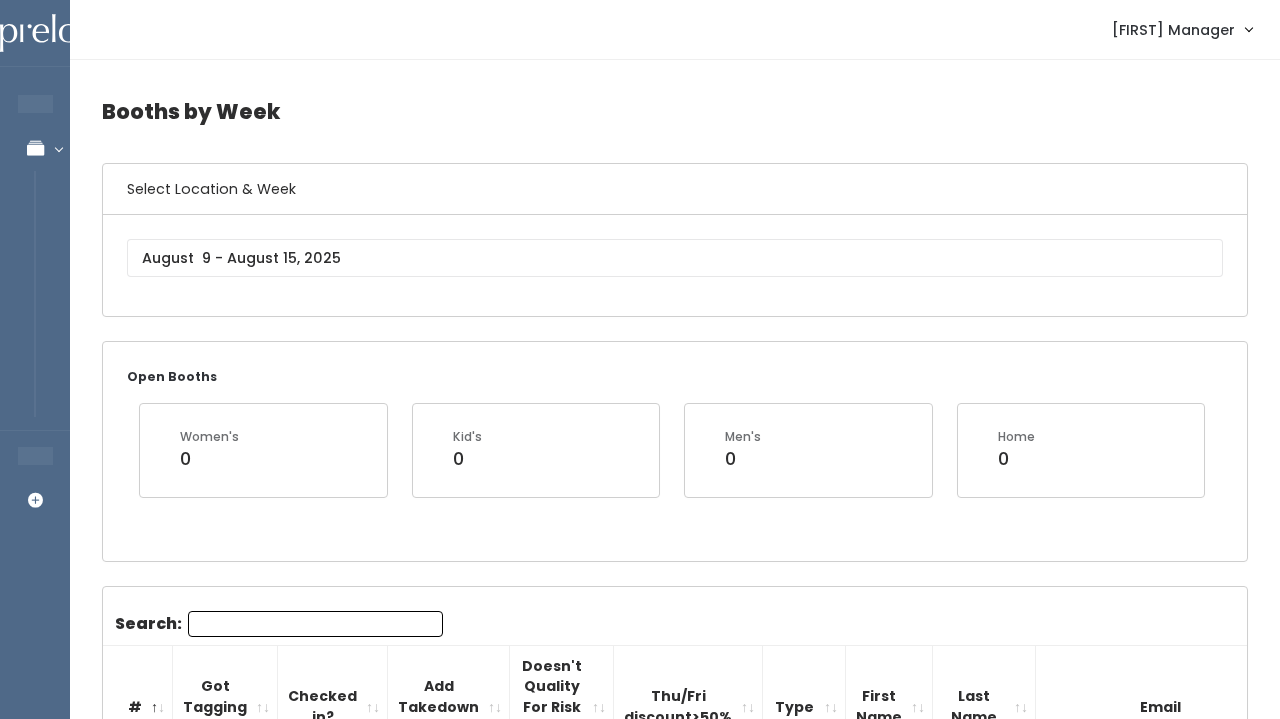 scroll, scrollTop: 0, scrollLeft: 0, axis: both 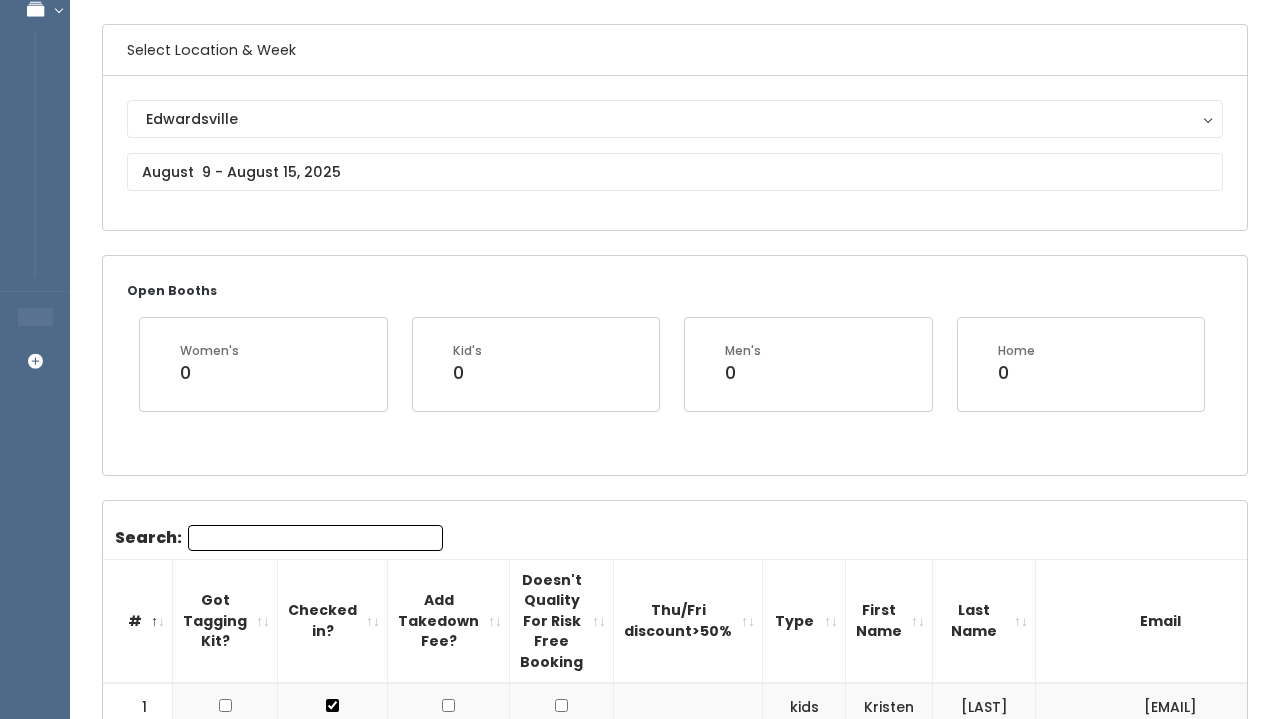 click on "Search:" at bounding box center [315, 538] 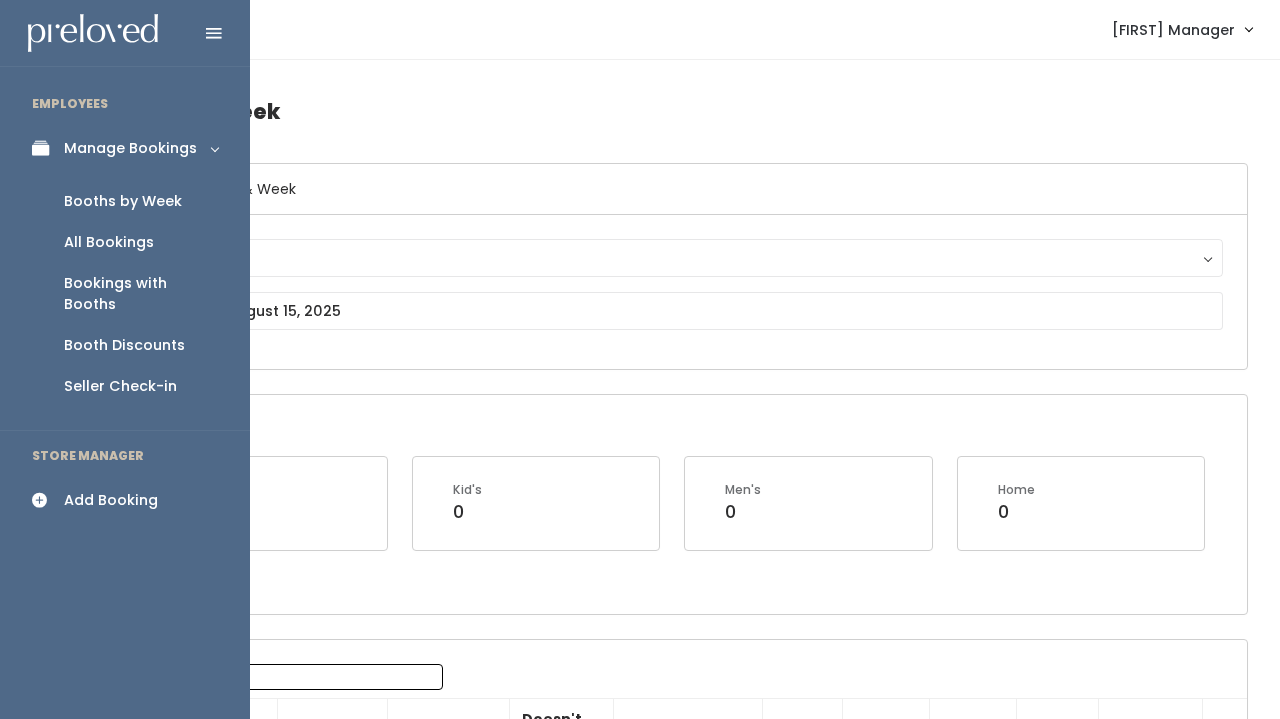 scroll, scrollTop: 0, scrollLeft: 0, axis: both 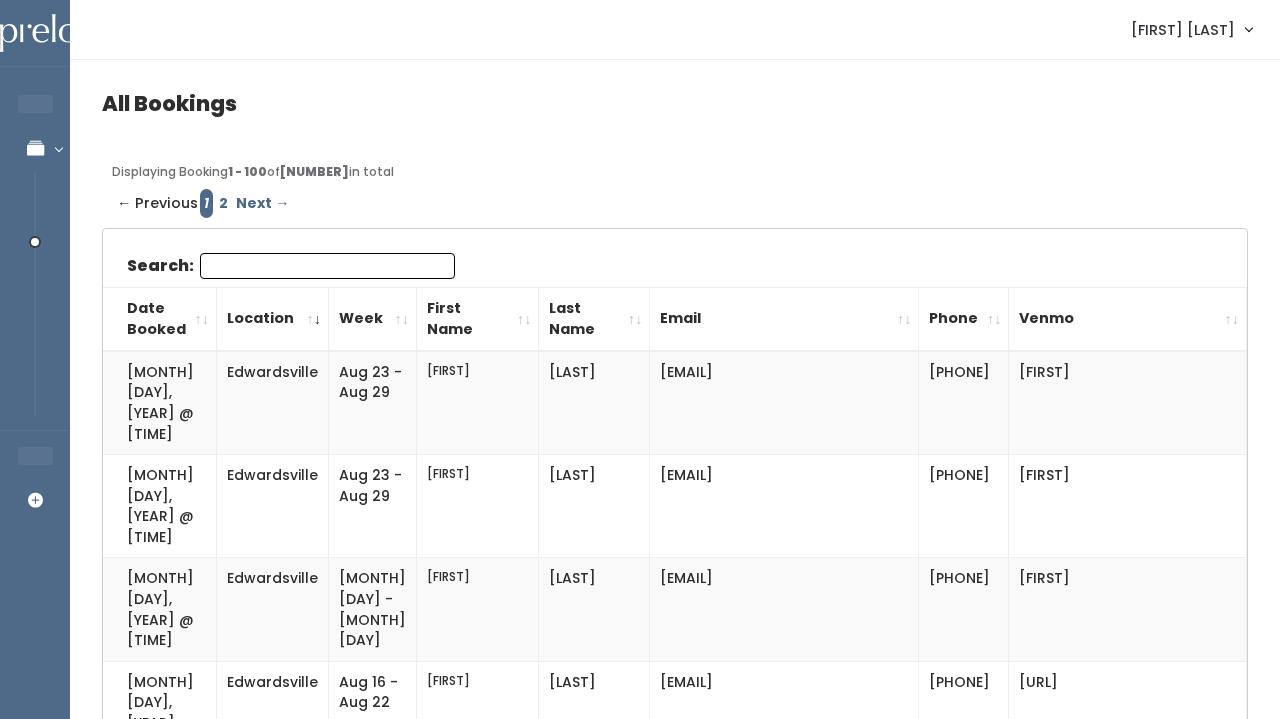 click on "Search:" at bounding box center [327, 266] 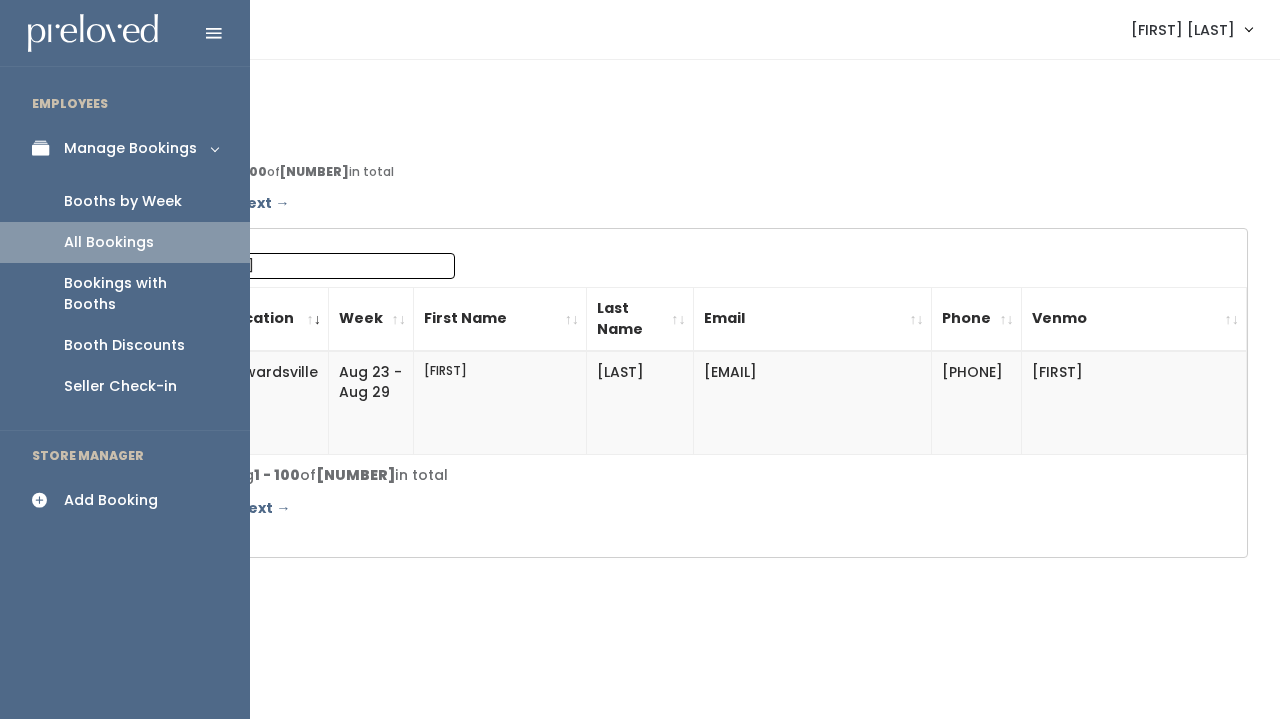 type on "[FIRST]" 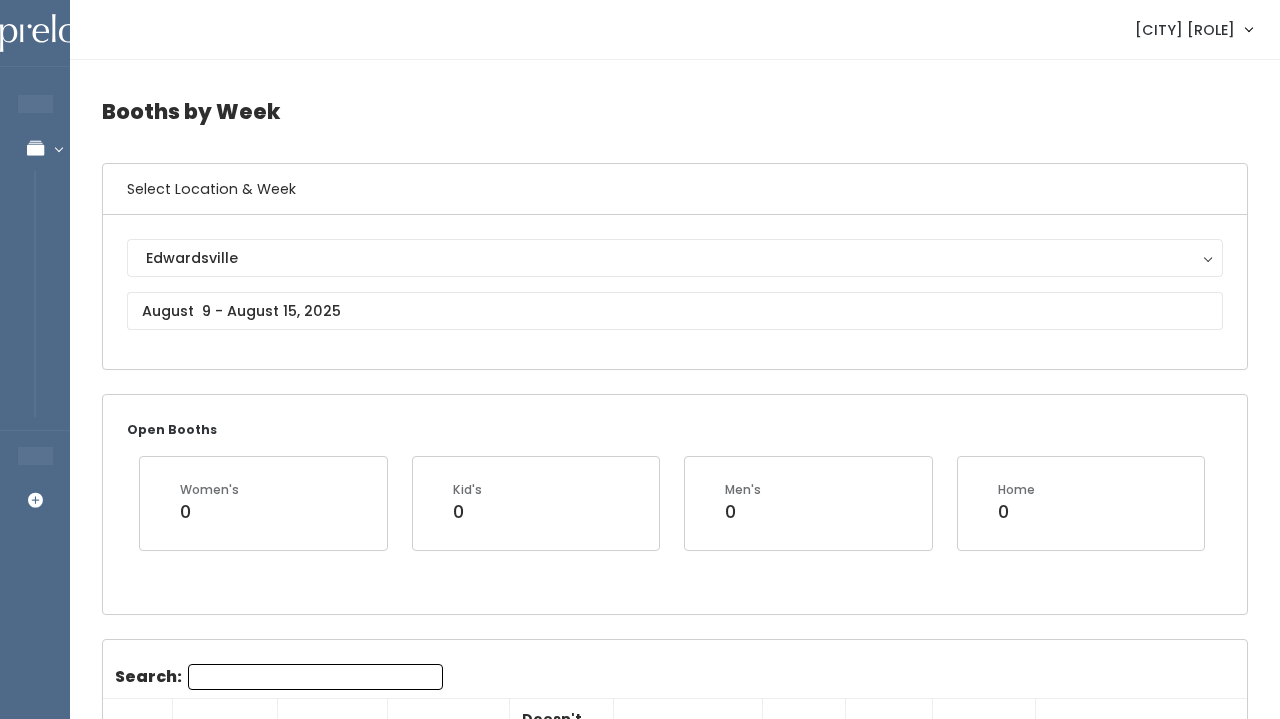 scroll, scrollTop: 1061, scrollLeft: 0, axis: vertical 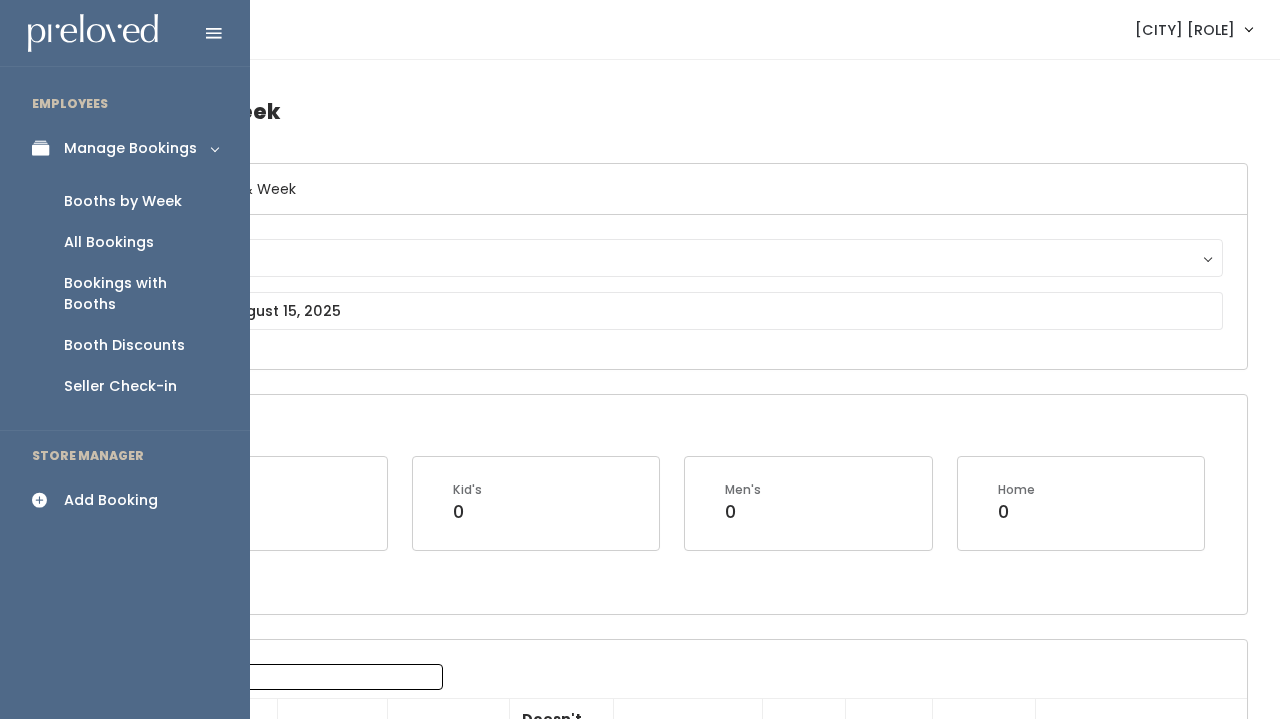 click on "Add Booking" at bounding box center (125, 500) 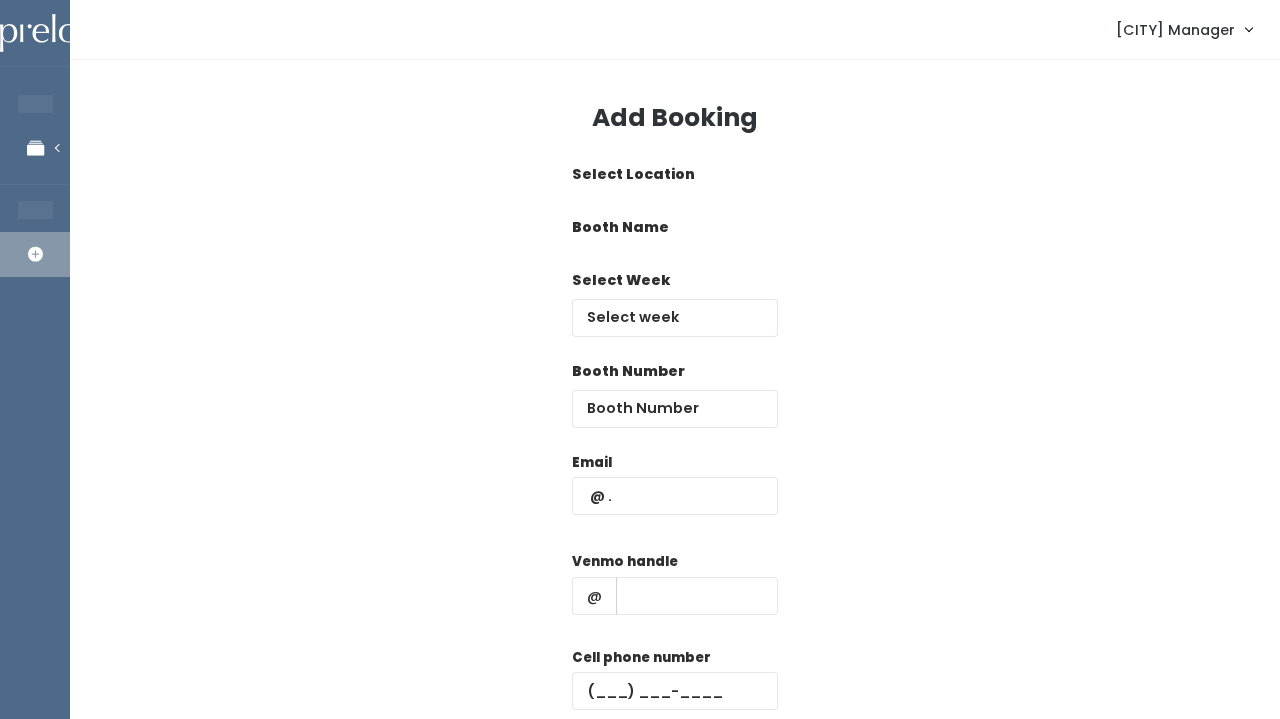 scroll, scrollTop: 0, scrollLeft: 0, axis: both 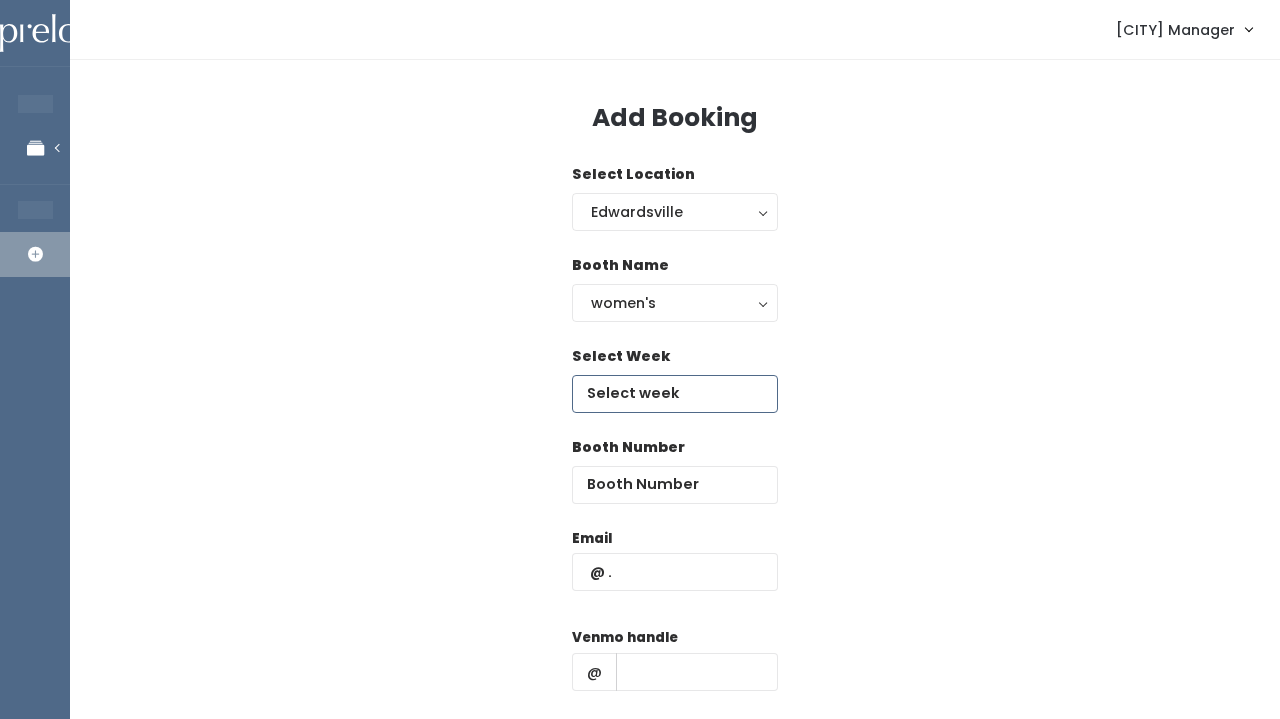 click at bounding box center [675, 394] 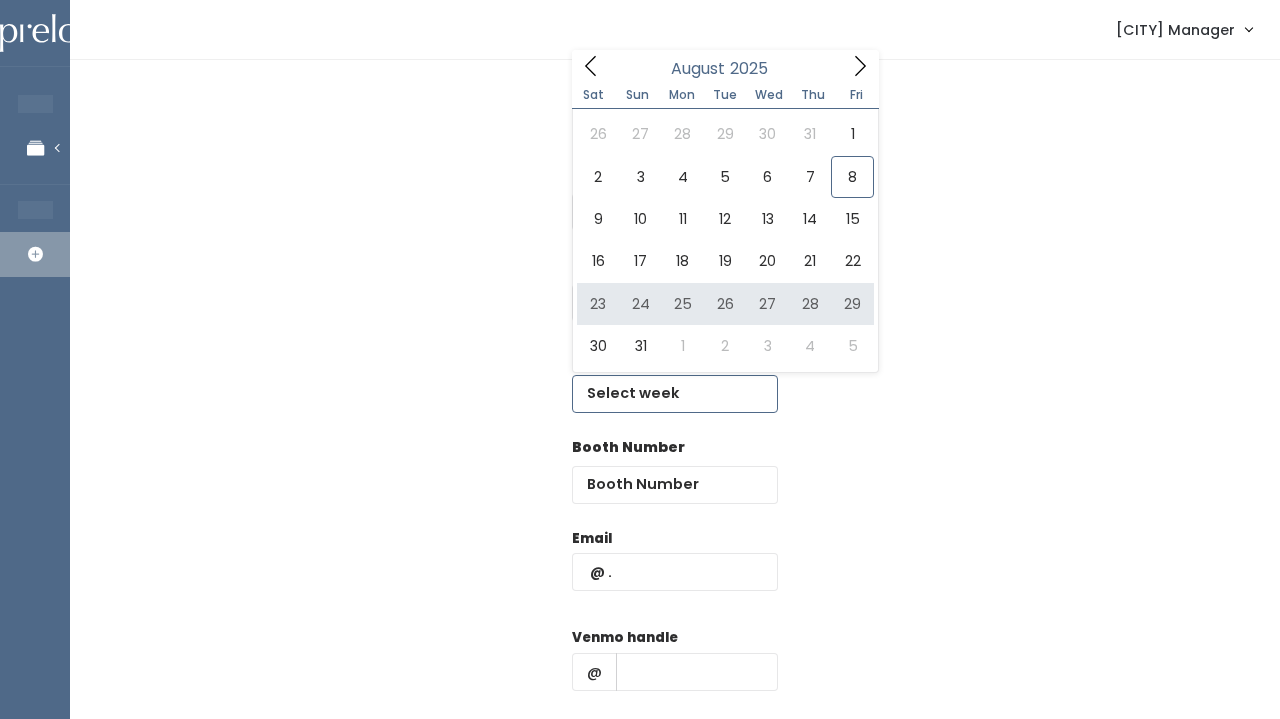 type on "[MONTH] [NUMBER] to [MONTH] [NUMBER]" 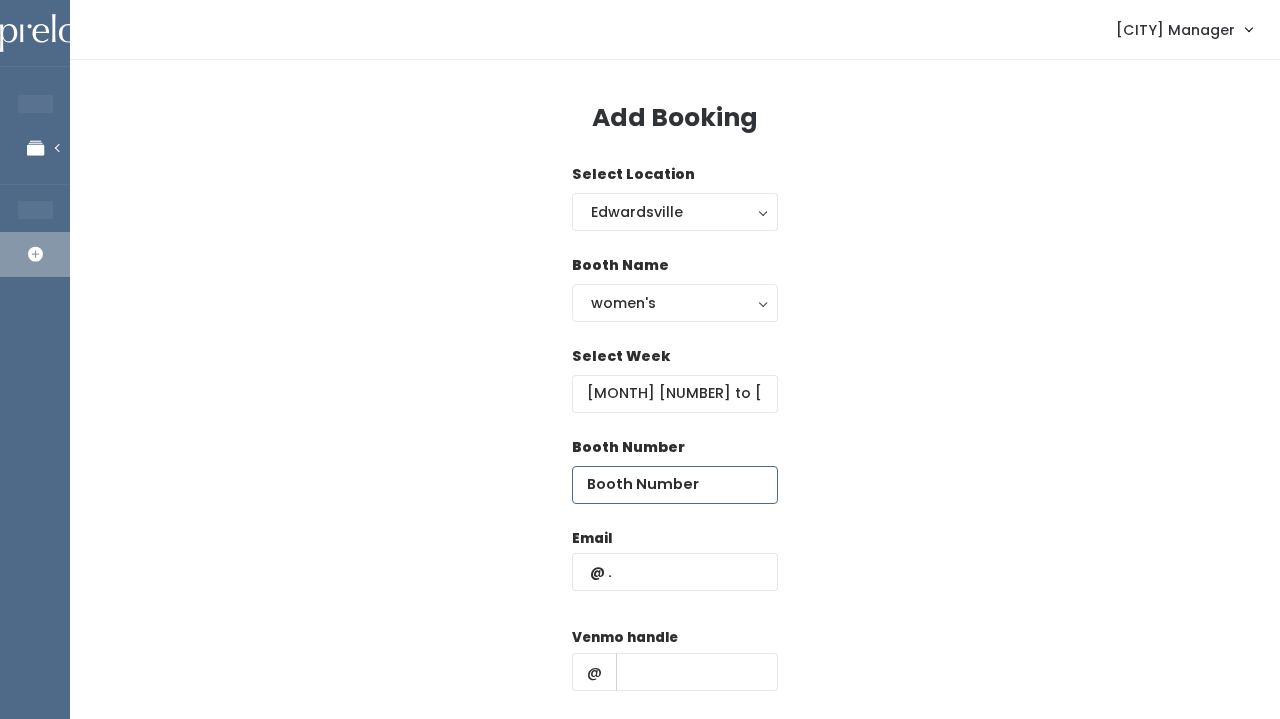 click at bounding box center [675, 485] 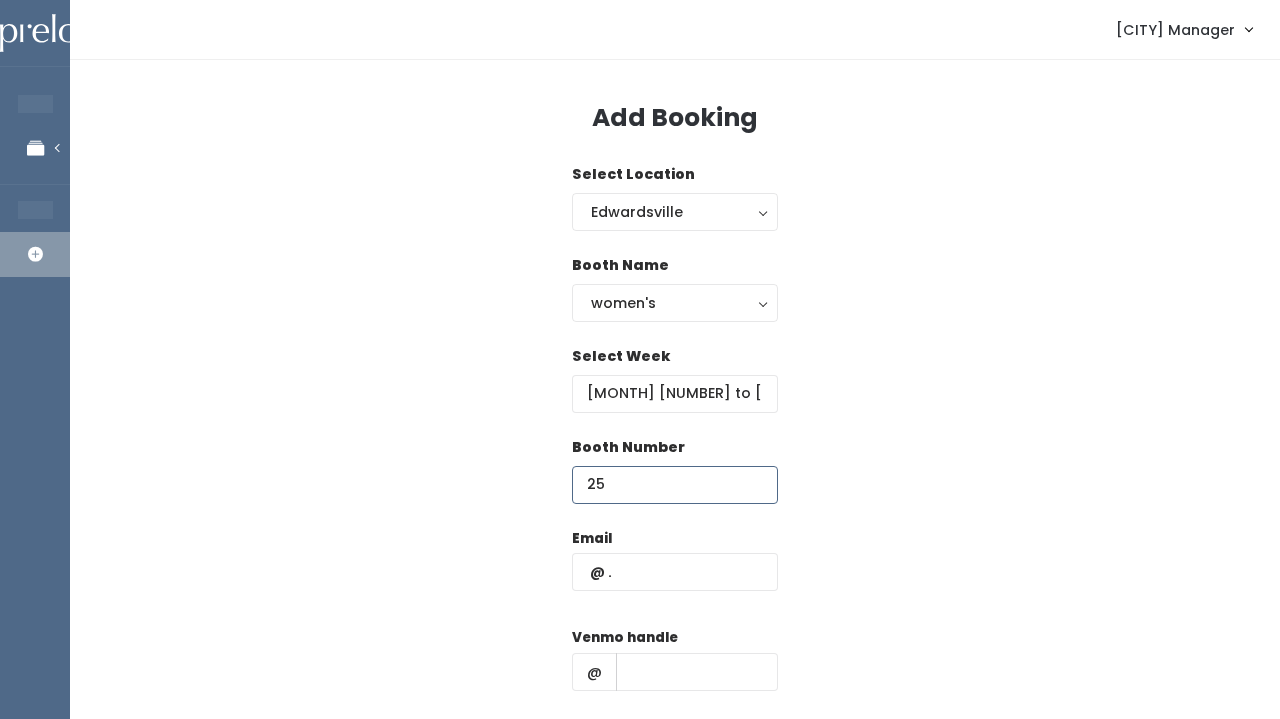 type on "25" 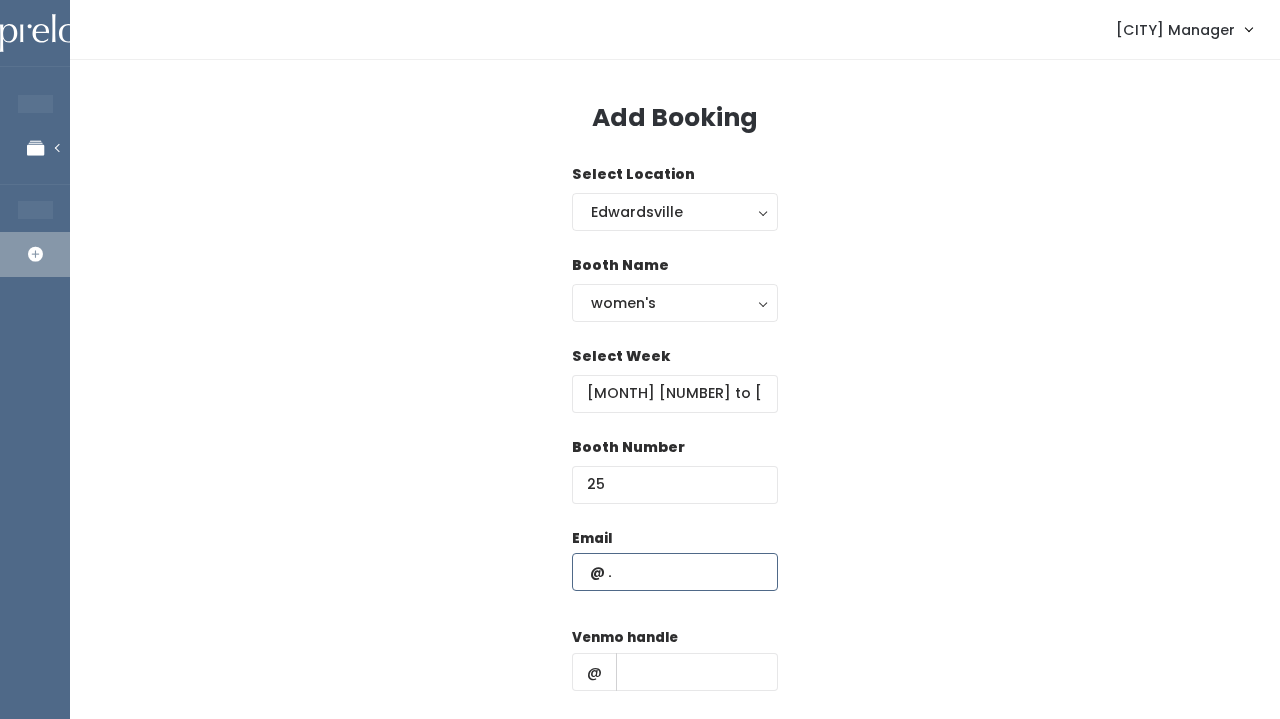 paste on "vgeberlin23@gmail.com" 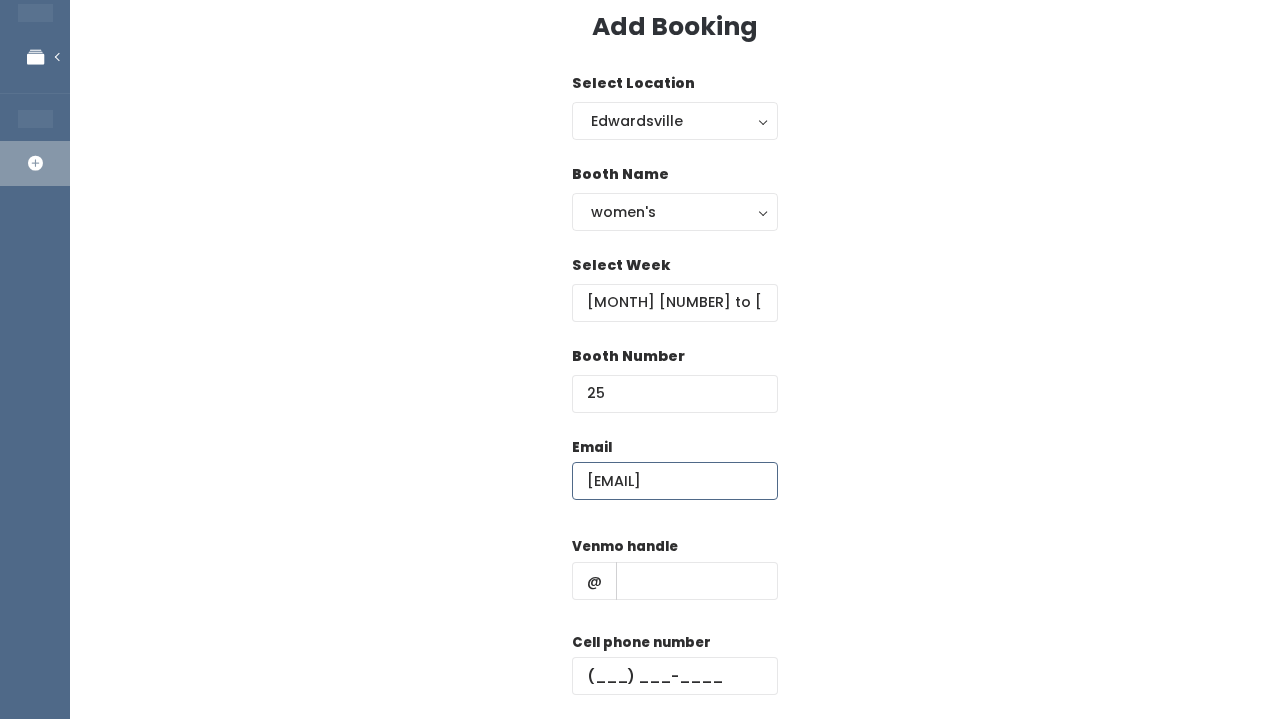 scroll, scrollTop: 133, scrollLeft: 0, axis: vertical 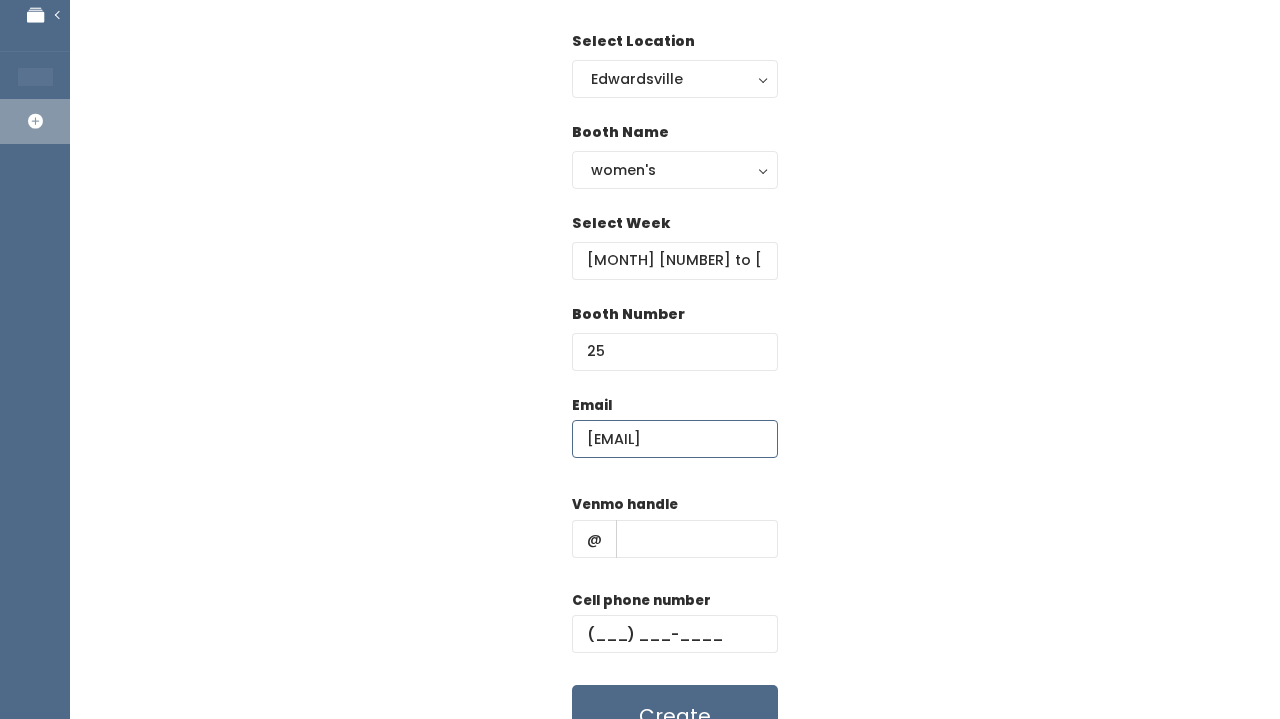 type on "[EMAIL]" 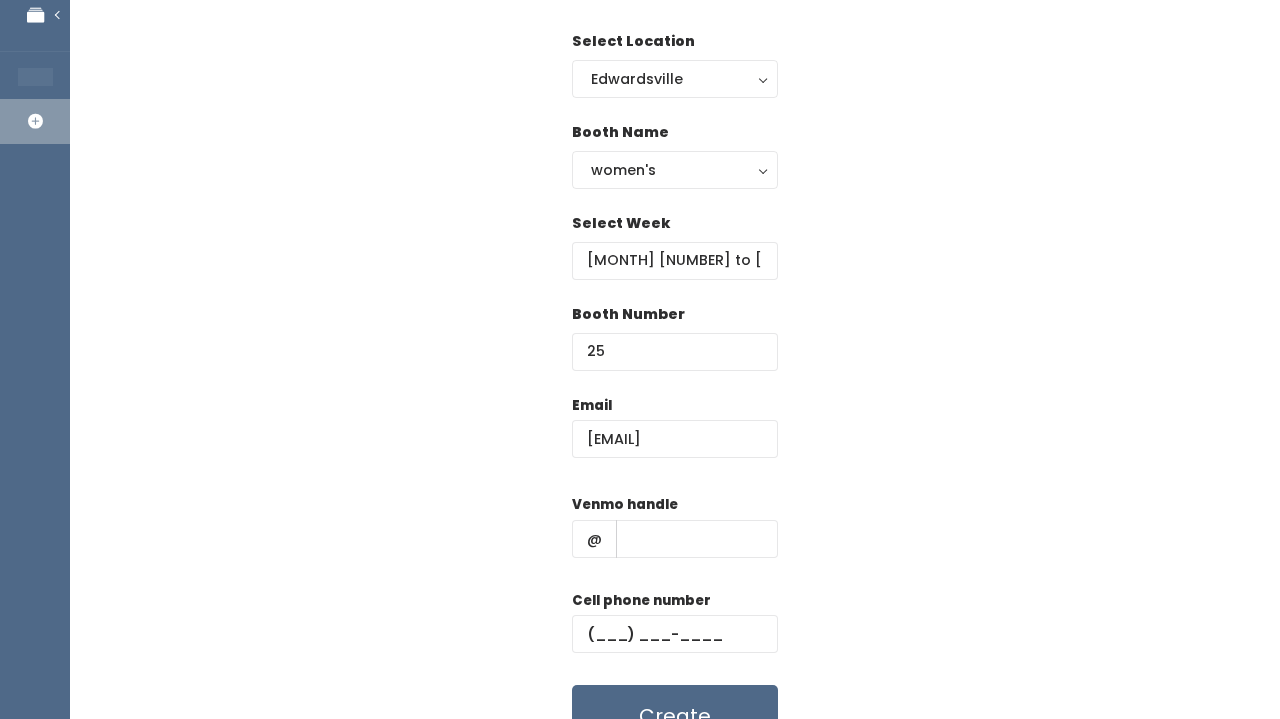 click on "Email
vgeberlin23@gmail.com
Venmo handle
@
Cell phone number
Create" at bounding box center (675, 571) 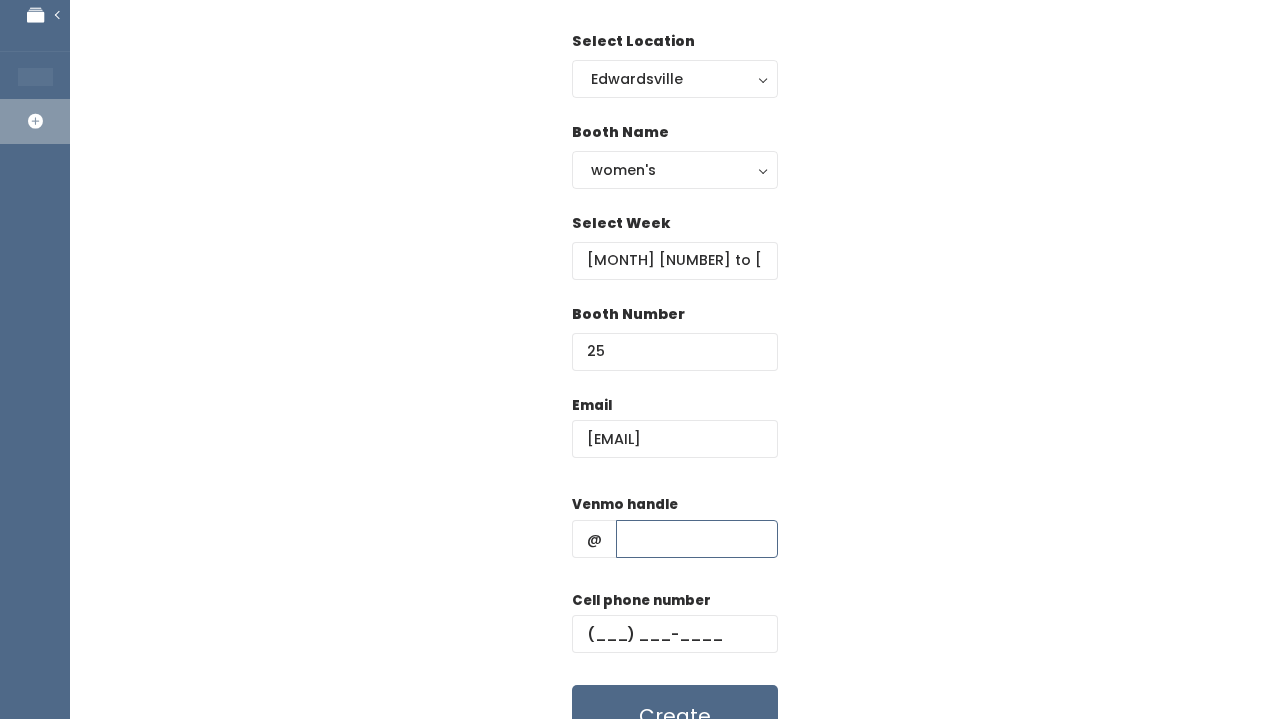 click at bounding box center (697, 539) 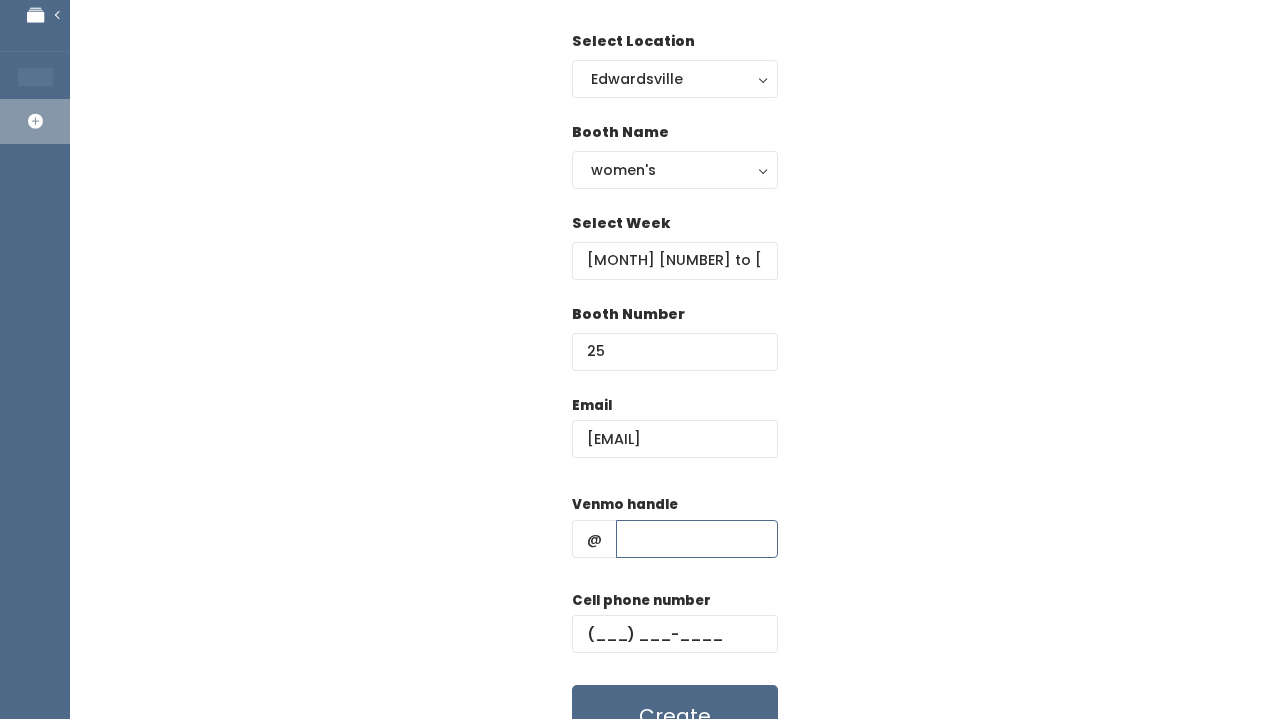 paste on "[FIRST]" 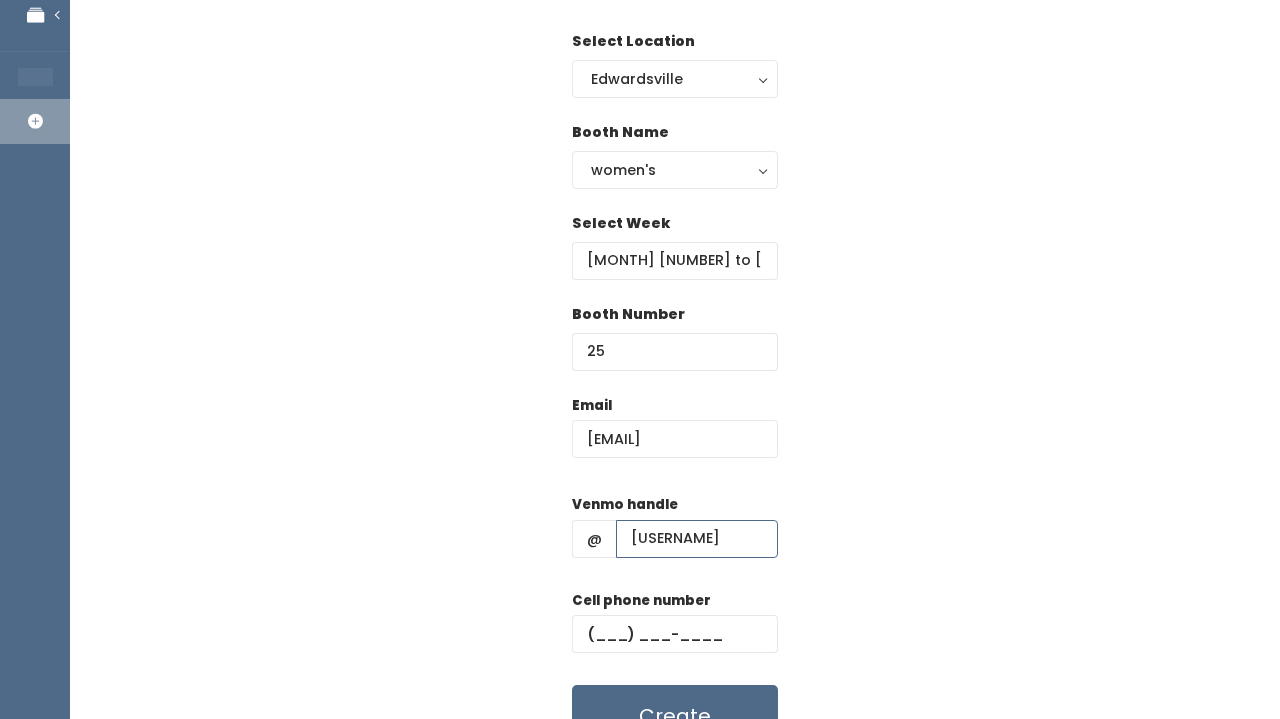 type on "[FIRST]" 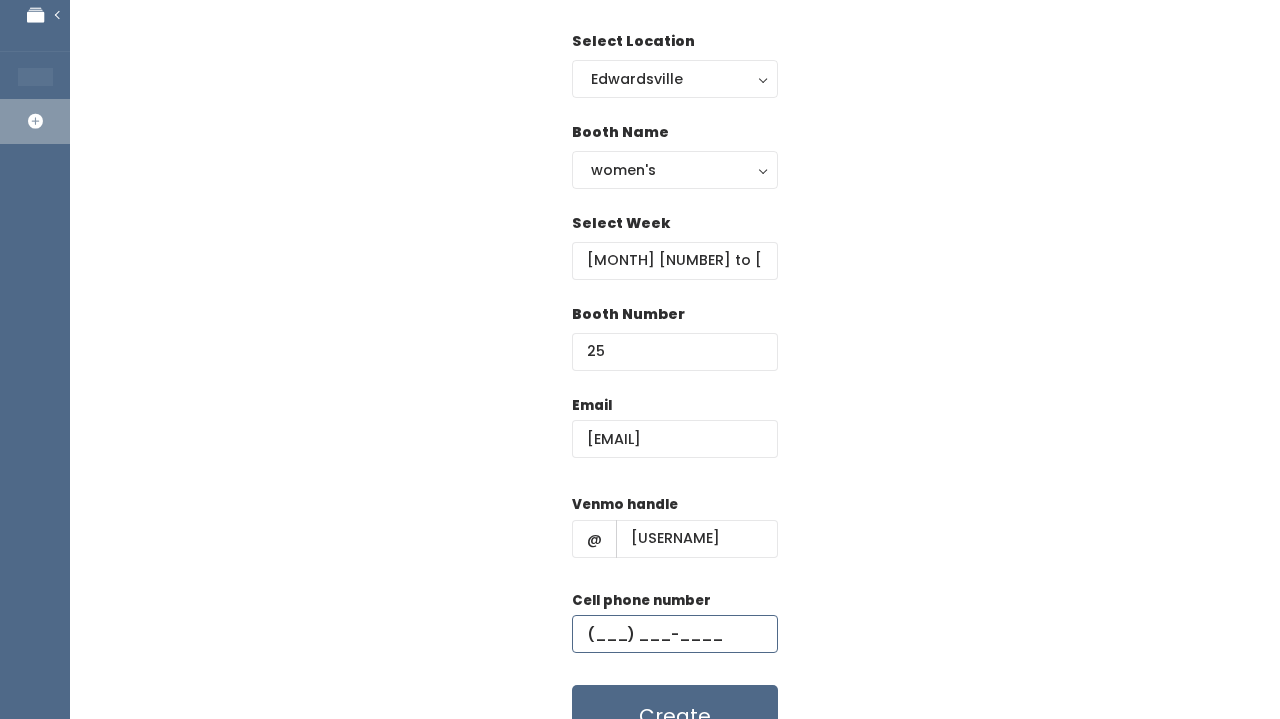paste on "[PHONE]" 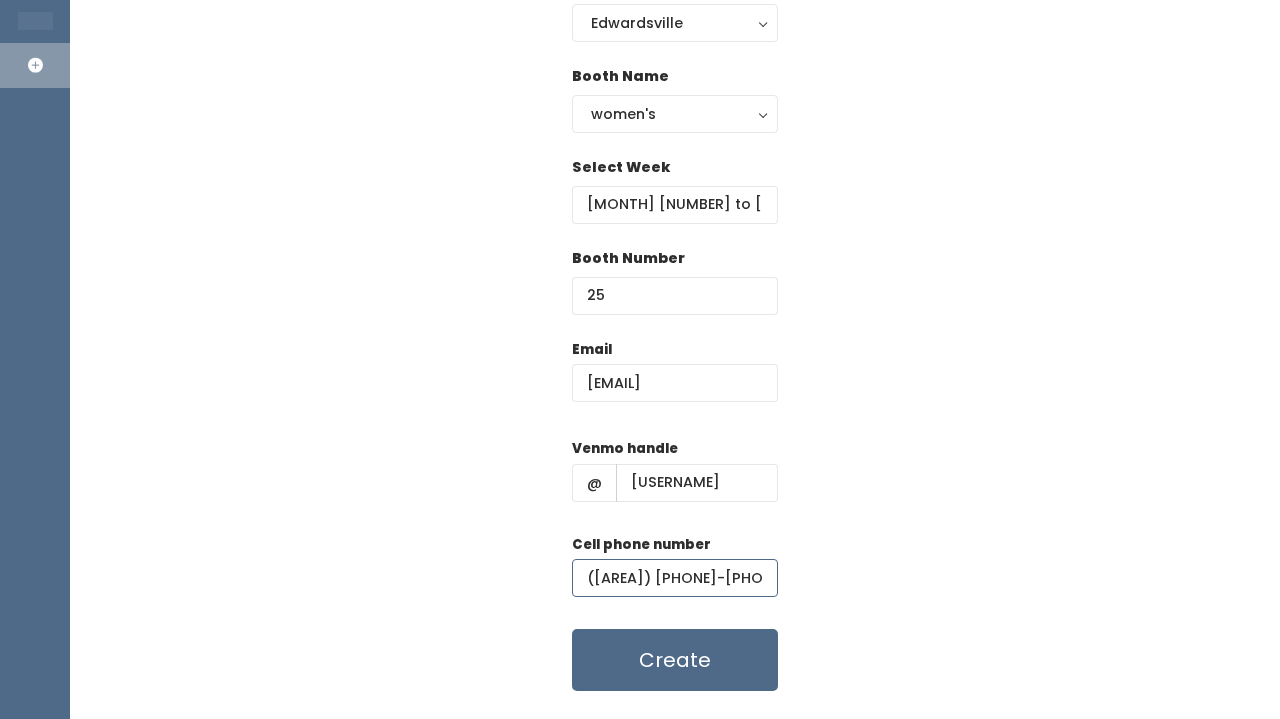scroll, scrollTop: 196, scrollLeft: 0, axis: vertical 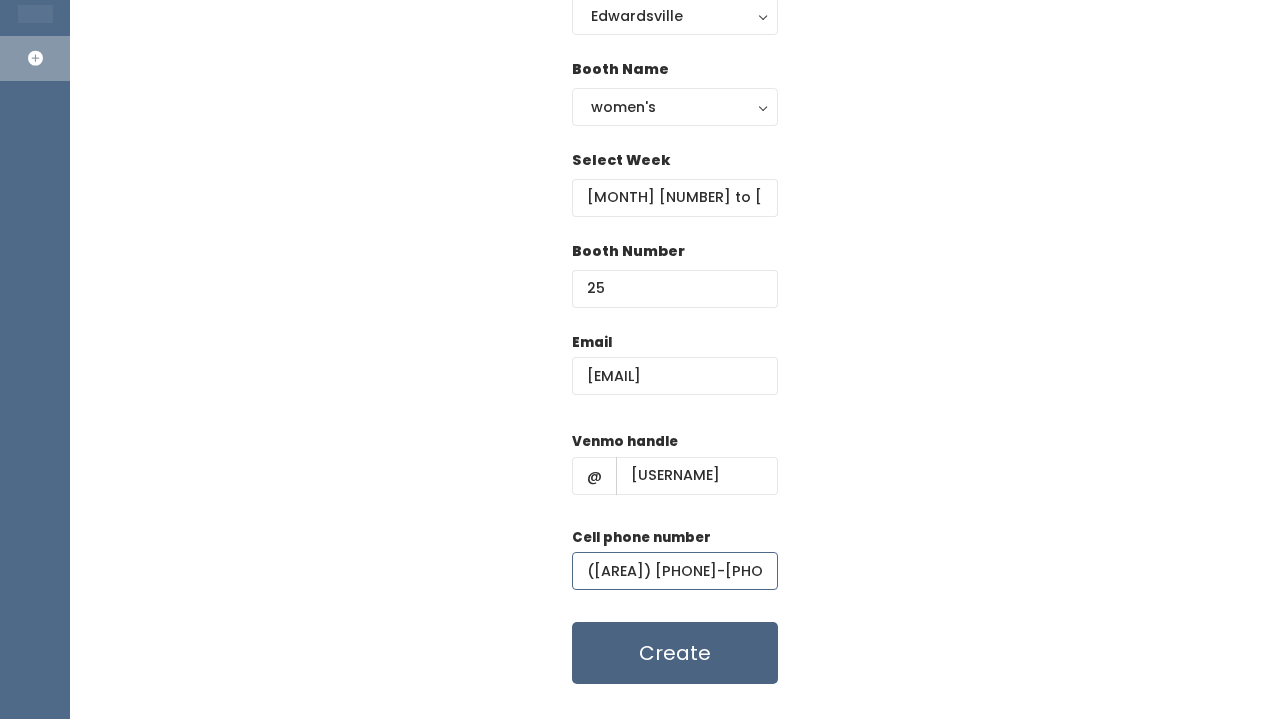 type on "[PHONE]" 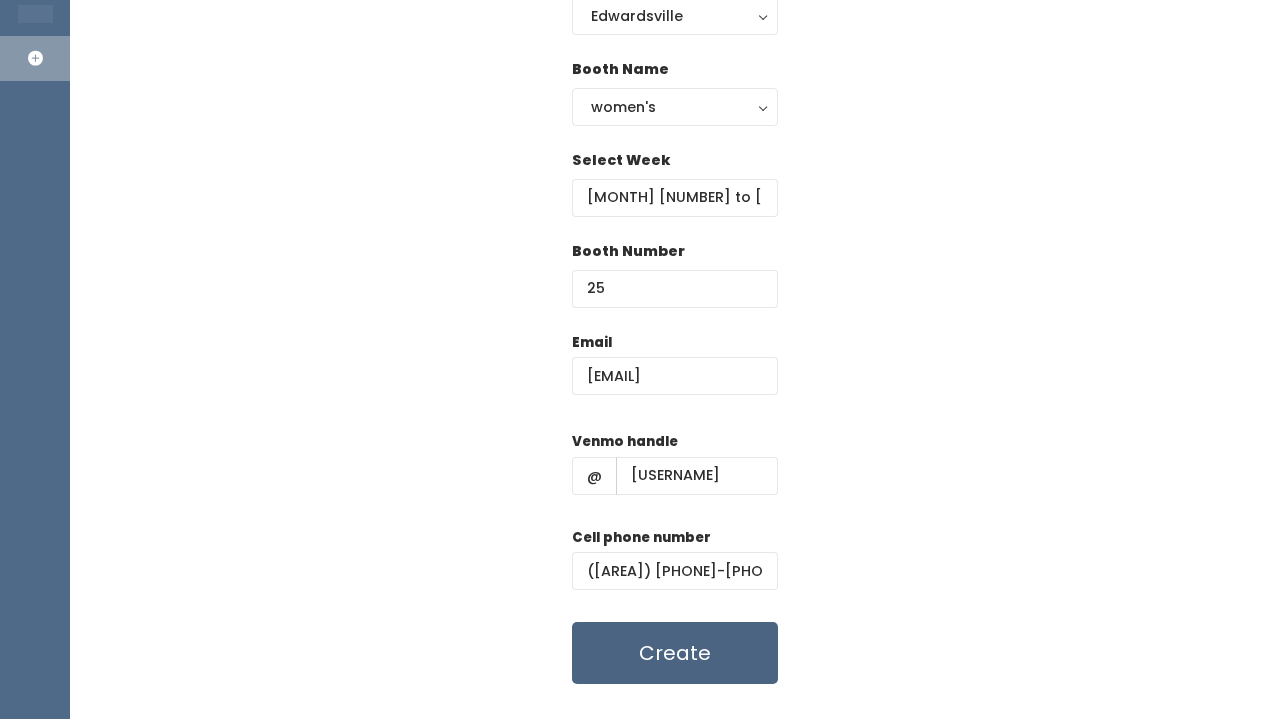 click on "Create" at bounding box center (675, 653) 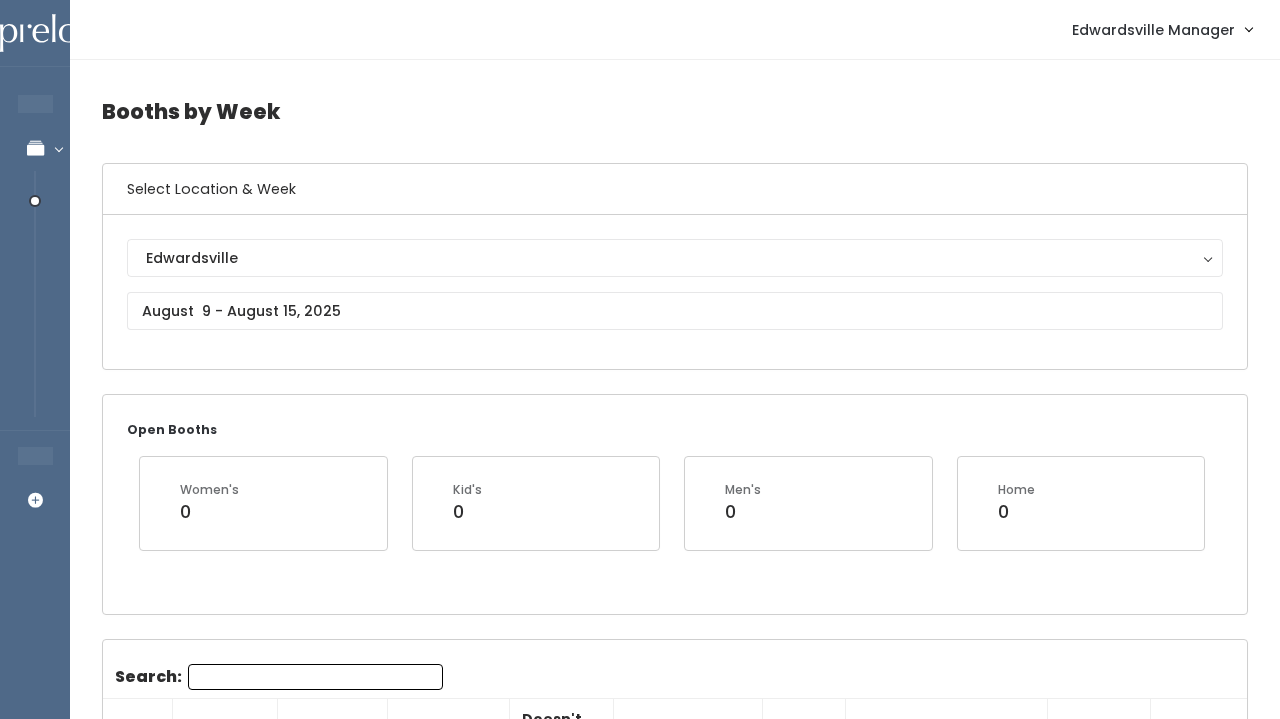 scroll, scrollTop: 0, scrollLeft: 0, axis: both 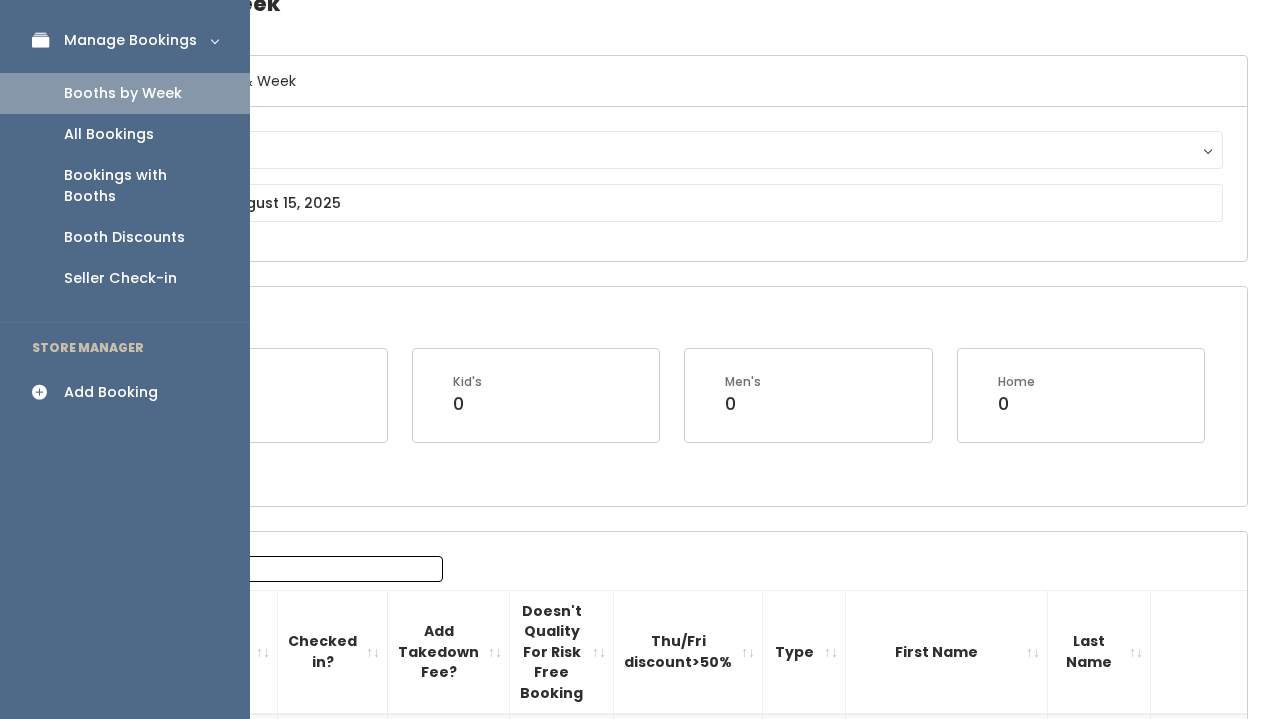 click on "All Bookings" at bounding box center (125, 134) 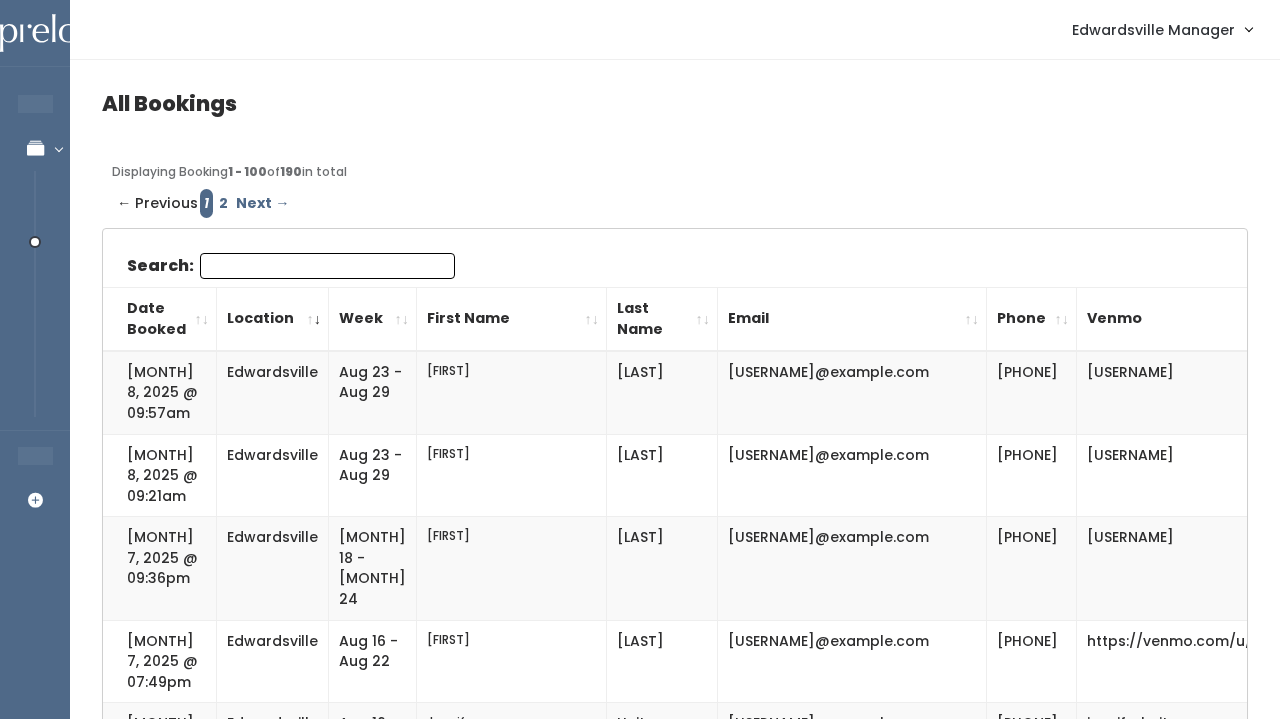 scroll, scrollTop: 0, scrollLeft: 0, axis: both 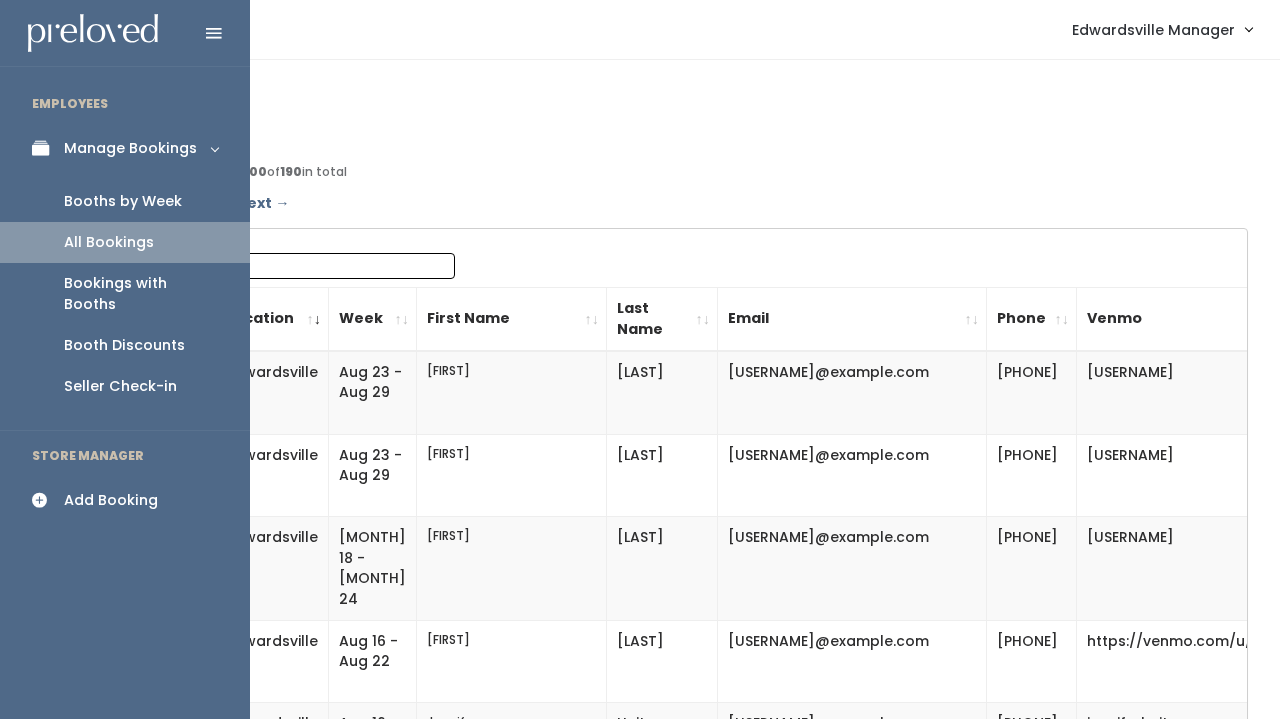click on "Booth Discounts" at bounding box center [124, 345] 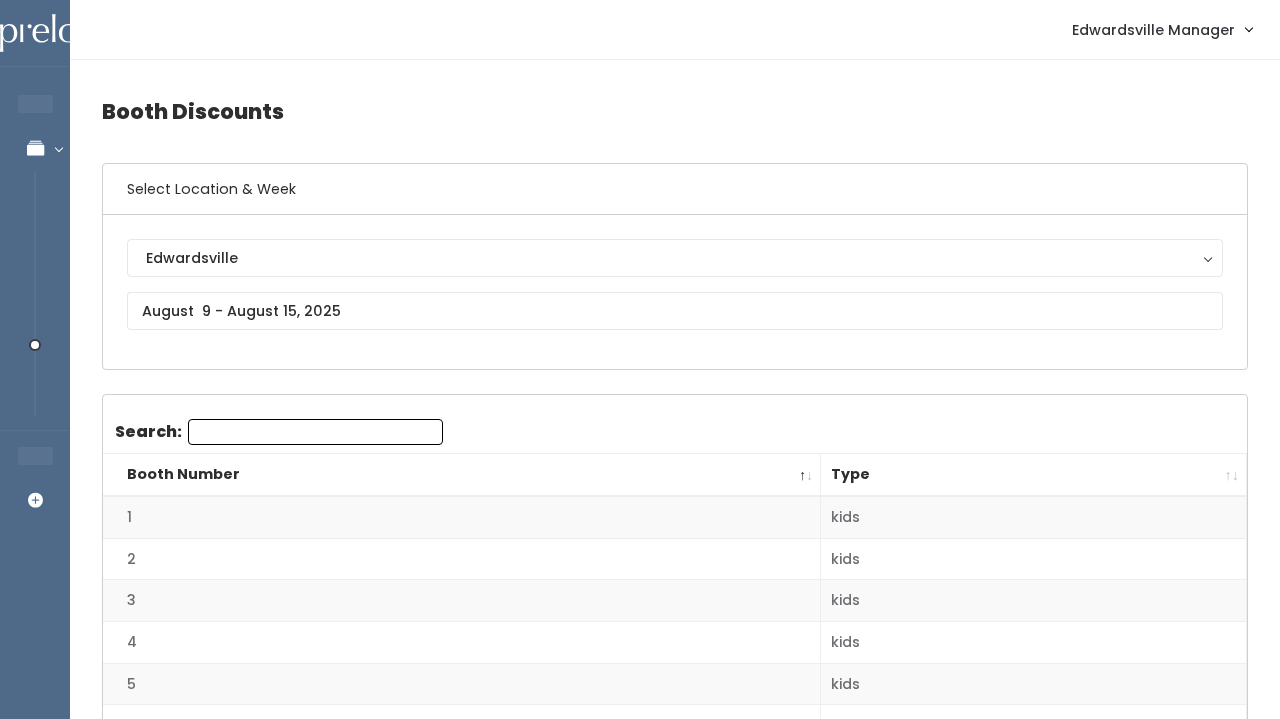 scroll, scrollTop: 0, scrollLeft: 0, axis: both 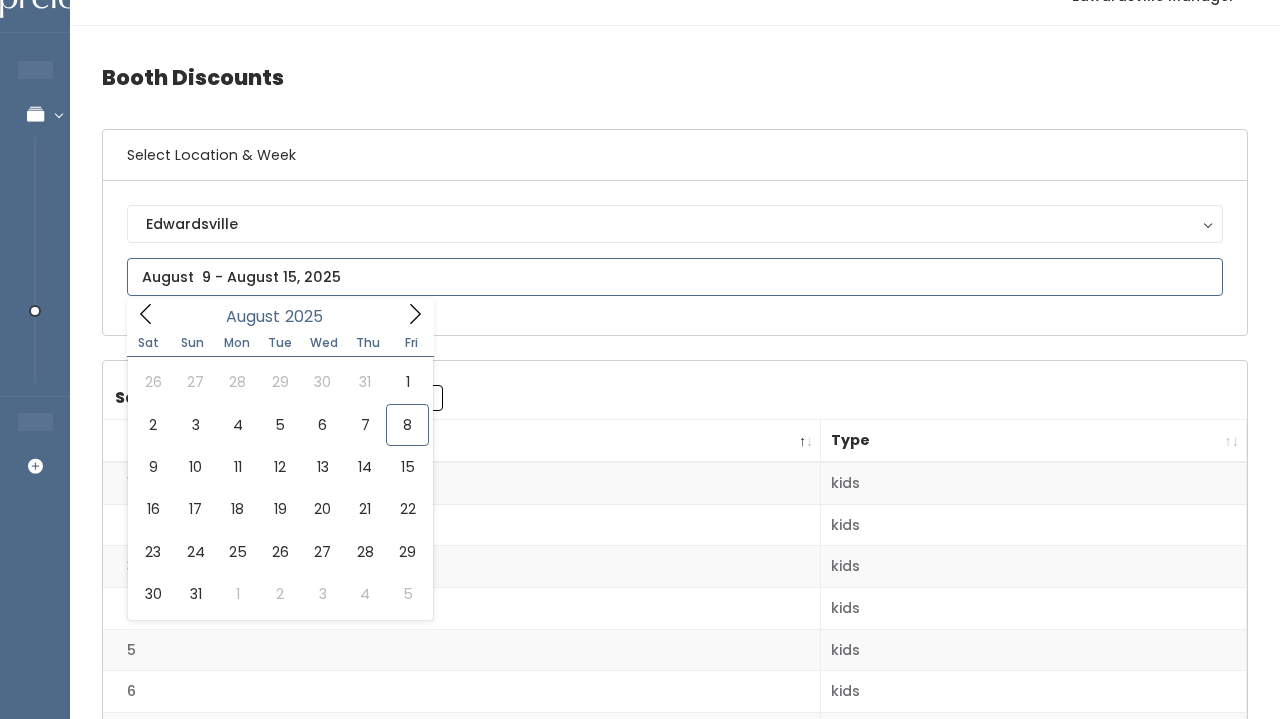 click at bounding box center (675, 277) 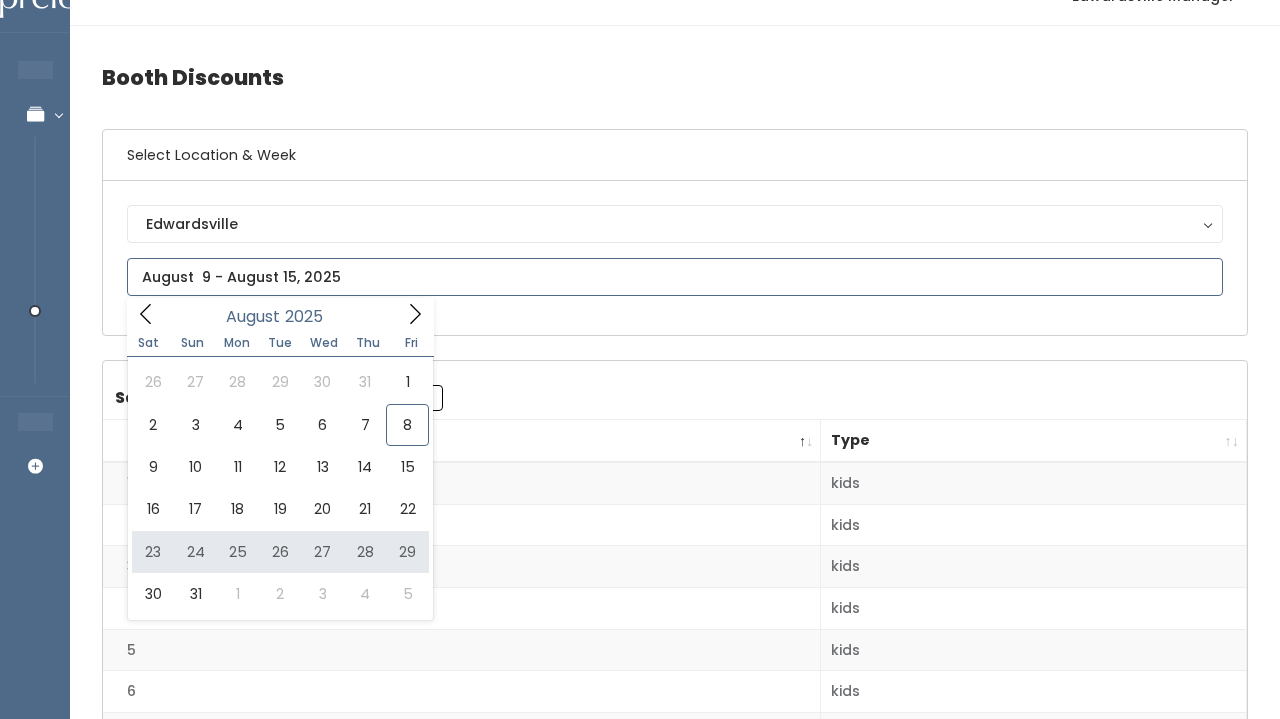 type on "[MONTH] [NUMBER] to [MONTH] [NUMBER]" 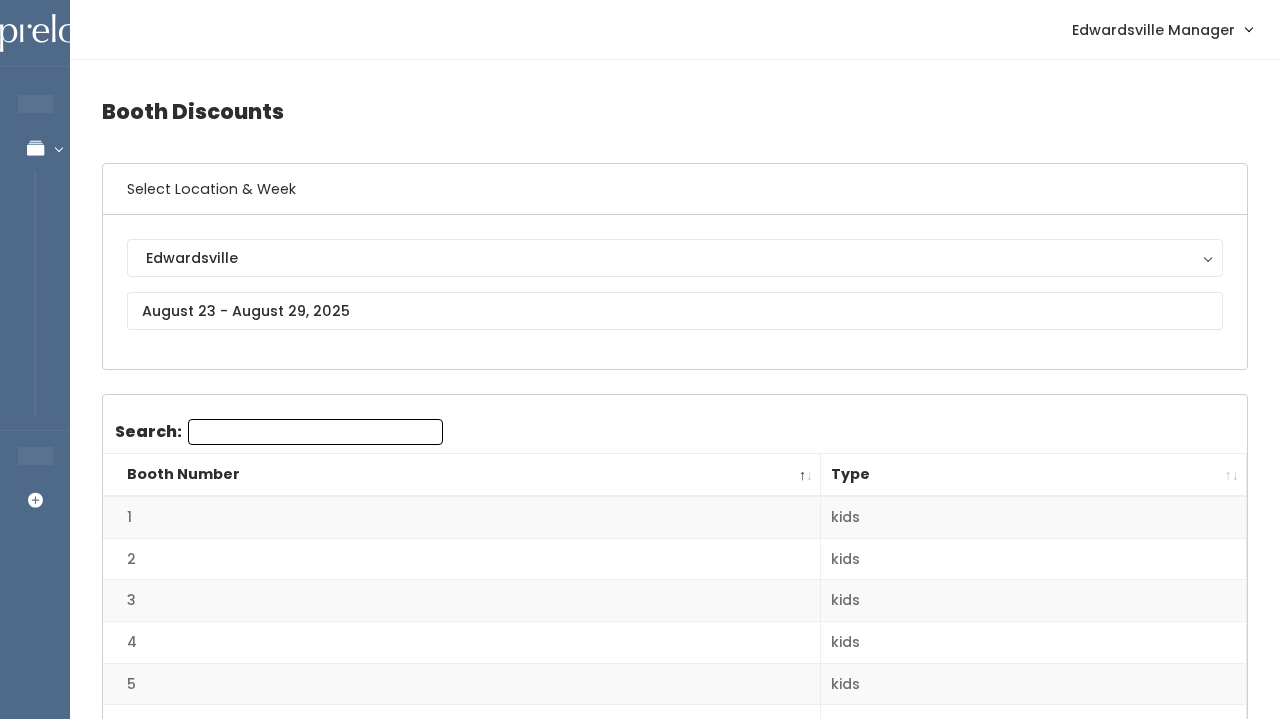 scroll, scrollTop: 0, scrollLeft: 0, axis: both 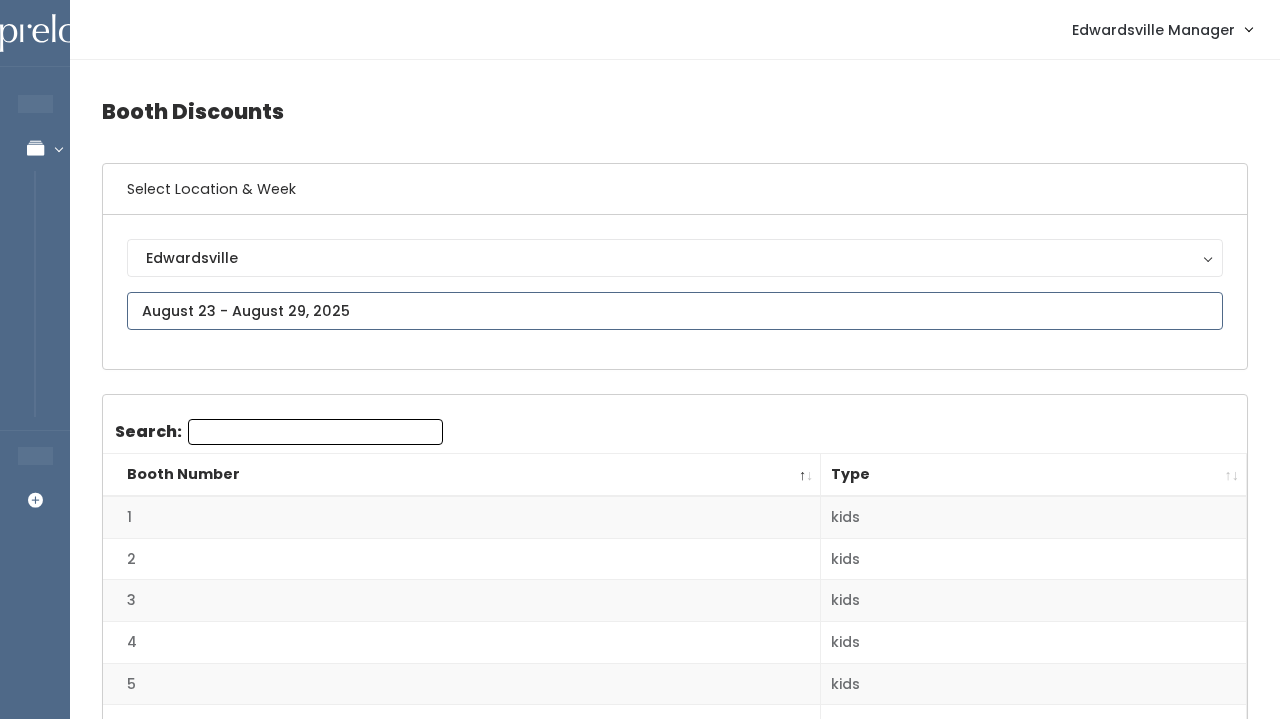 click at bounding box center (675, 311) 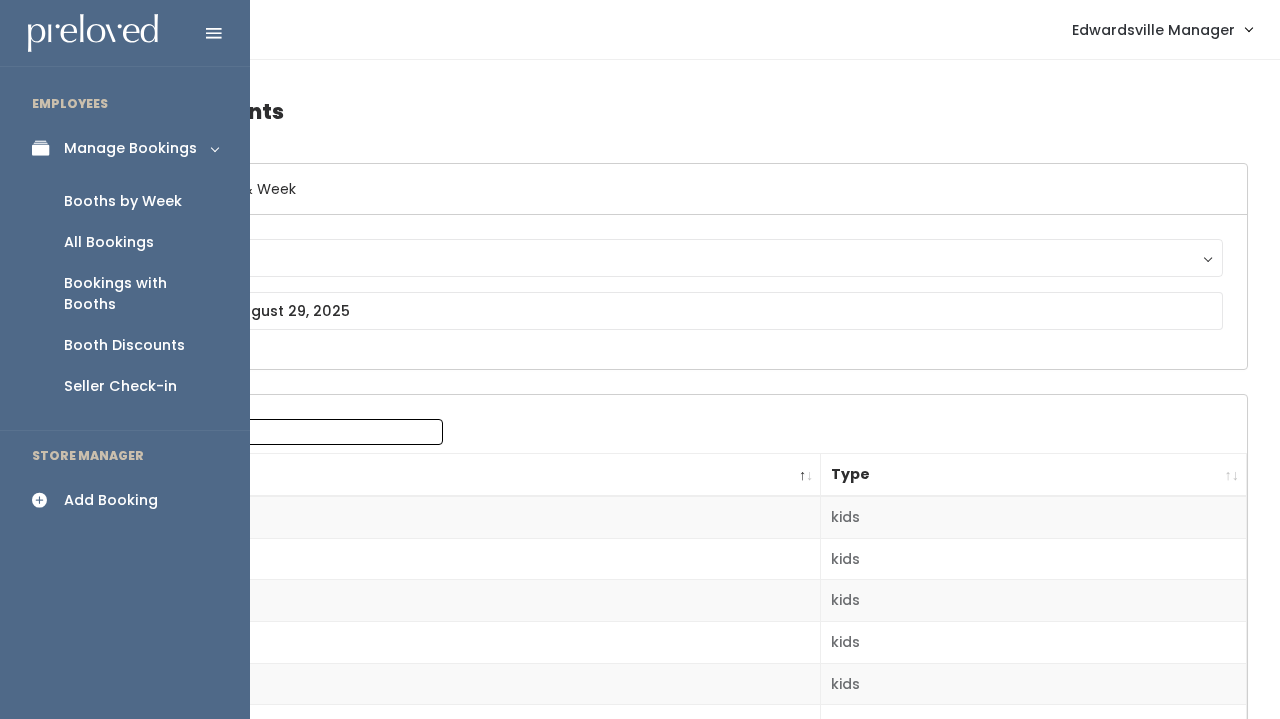 click on "Booths by Week" at bounding box center (123, 201) 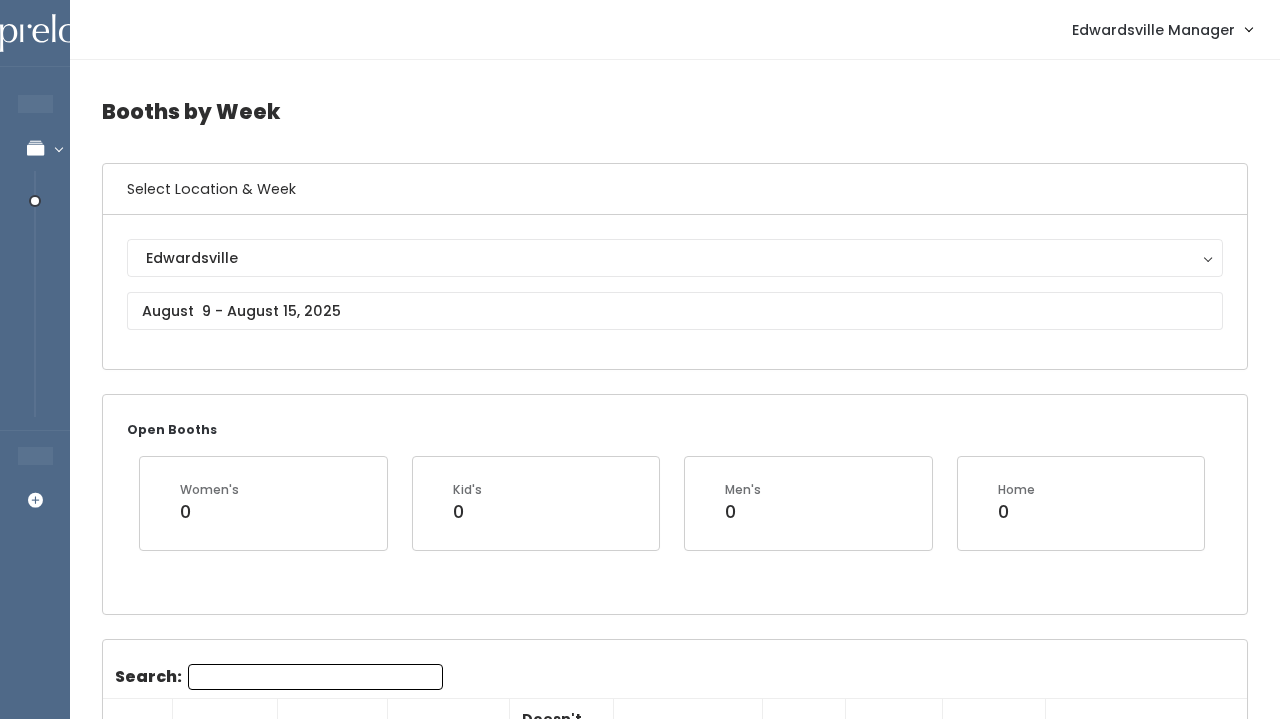 scroll, scrollTop: 0, scrollLeft: 0, axis: both 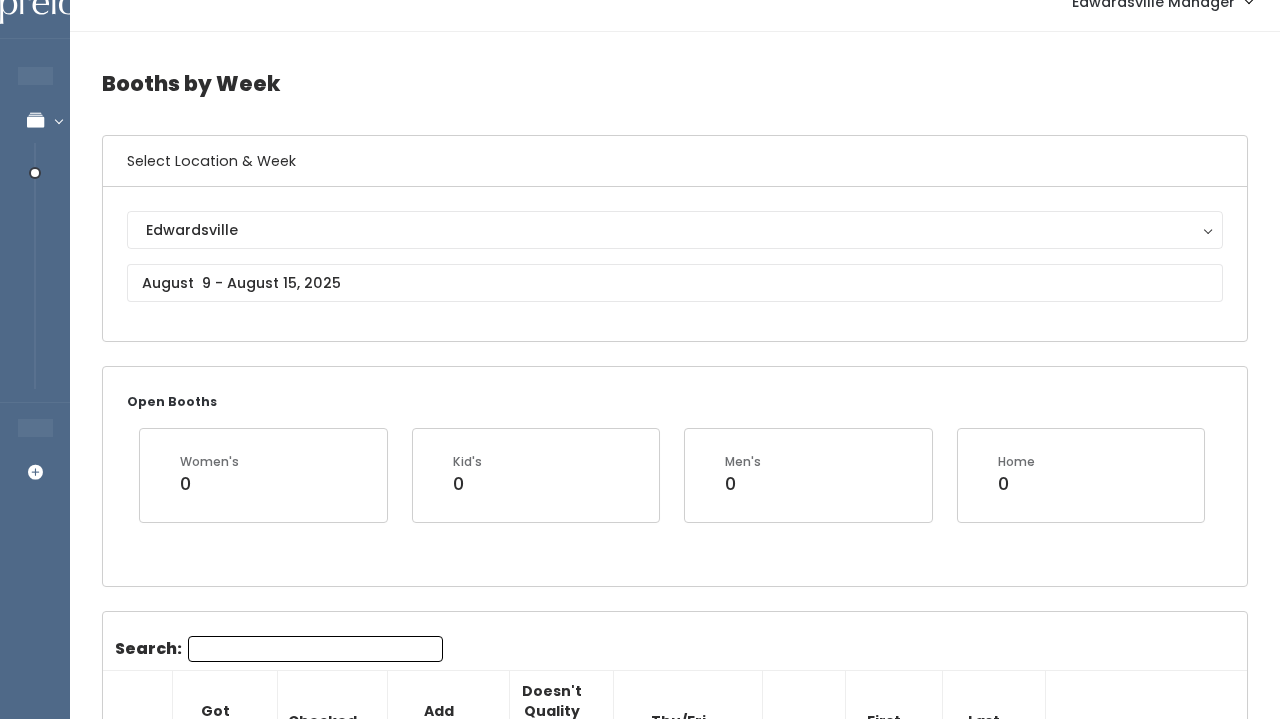 click on "Edwardsville
Edwardsville" at bounding box center (675, 264) 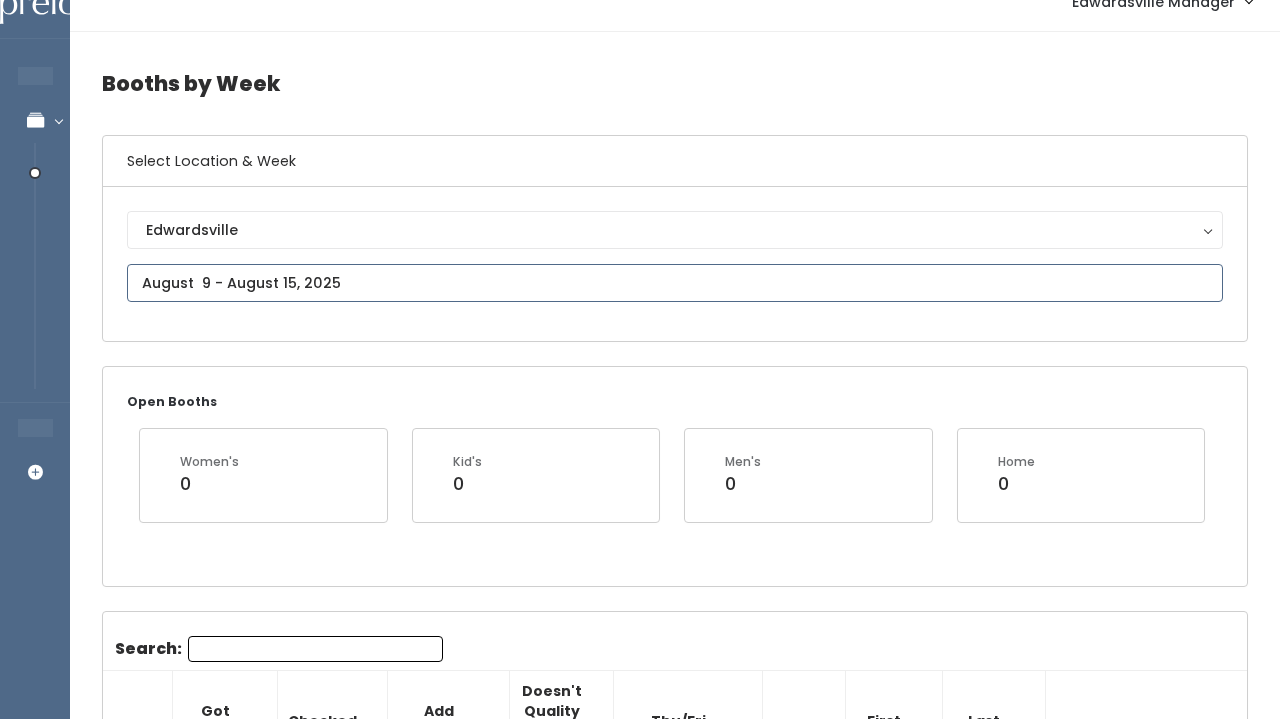 click at bounding box center [675, 283] 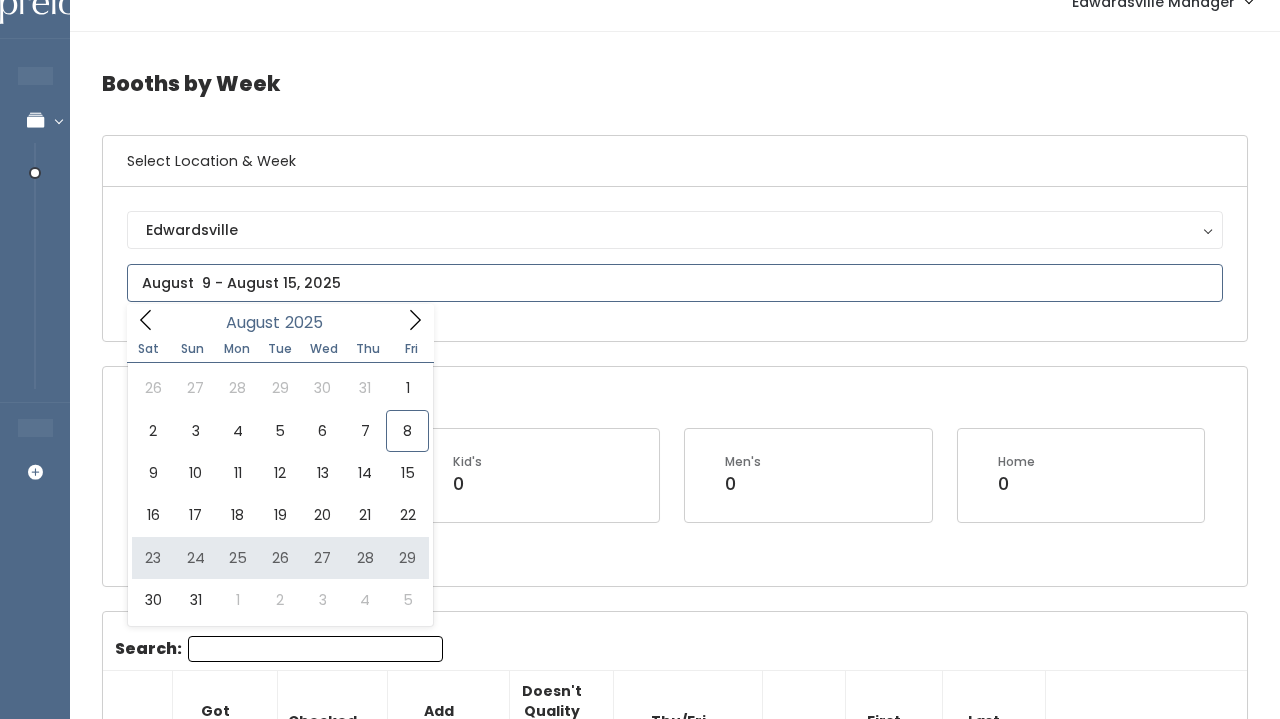 type on "August 23 to August 29" 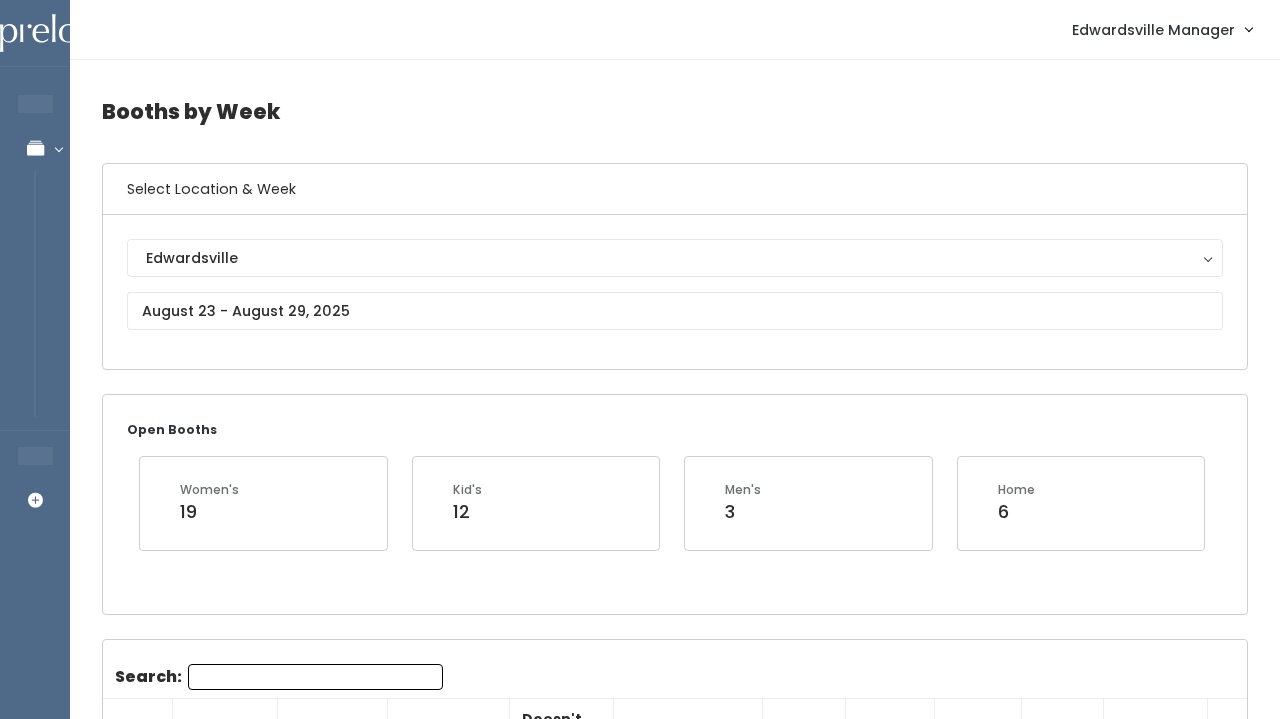 scroll, scrollTop: 0, scrollLeft: 0, axis: both 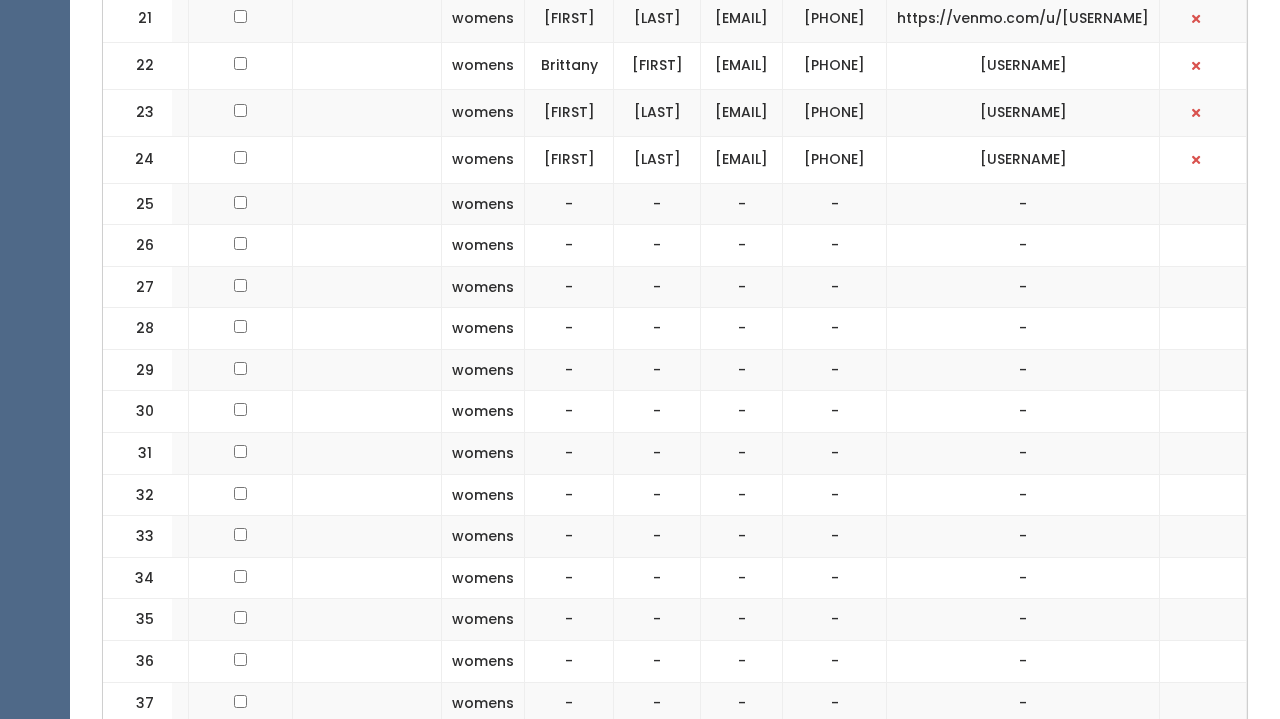 drag, startPoint x: 842, startPoint y: 248, endPoint x: 641, endPoint y: 245, distance: 201.02238 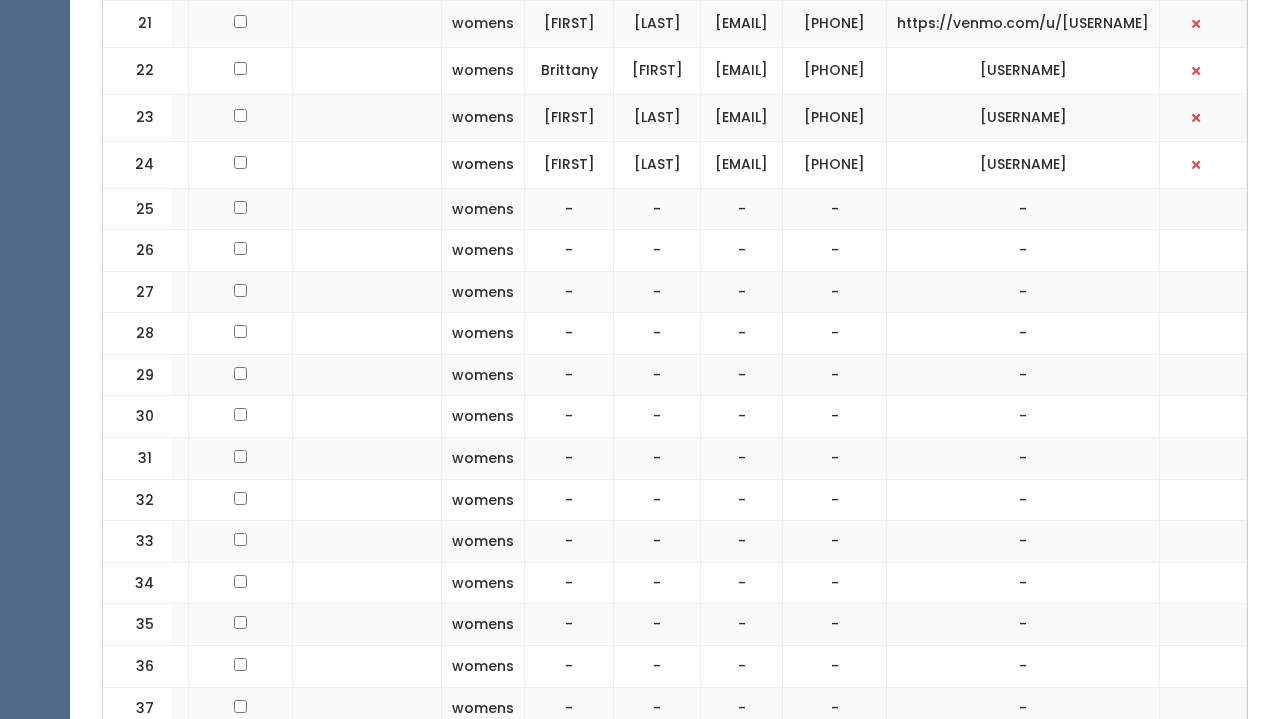 drag, startPoint x: 1107, startPoint y: 252, endPoint x: 1011, endPoint y: 250, distance: 96.02083 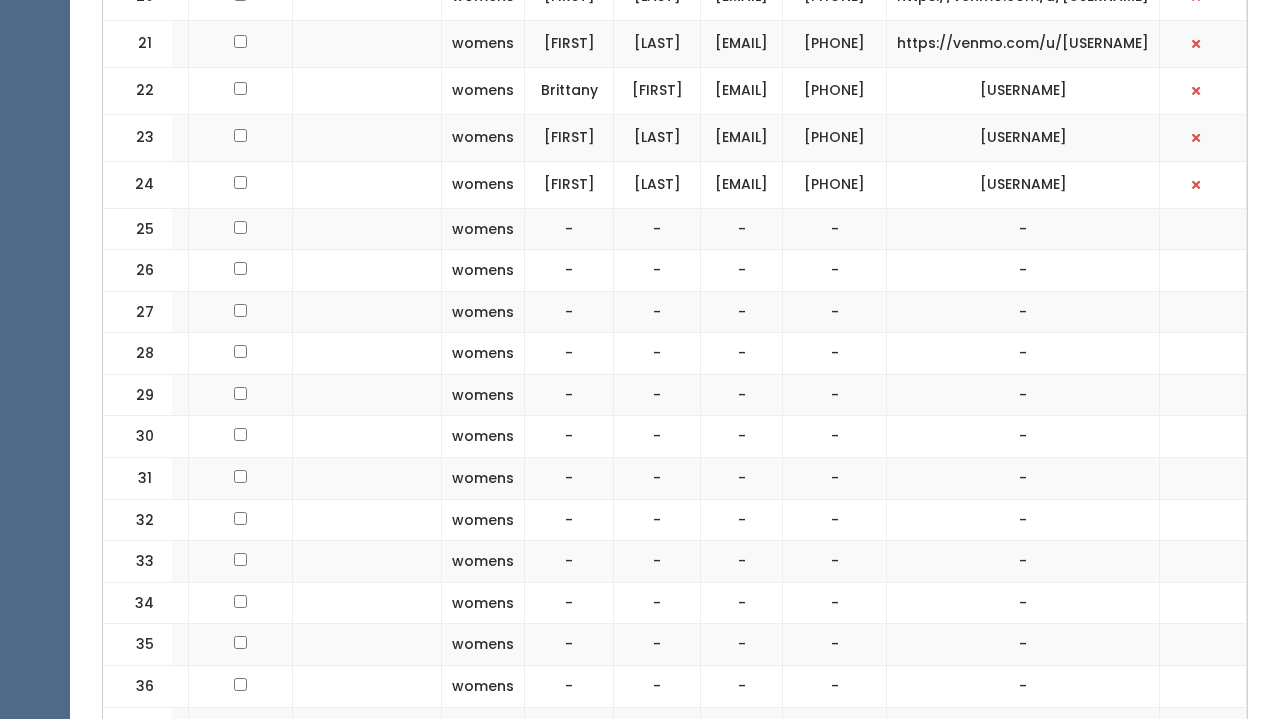 scroll, scrollTop: 1677, scrollLeft: 0, axis: vertical 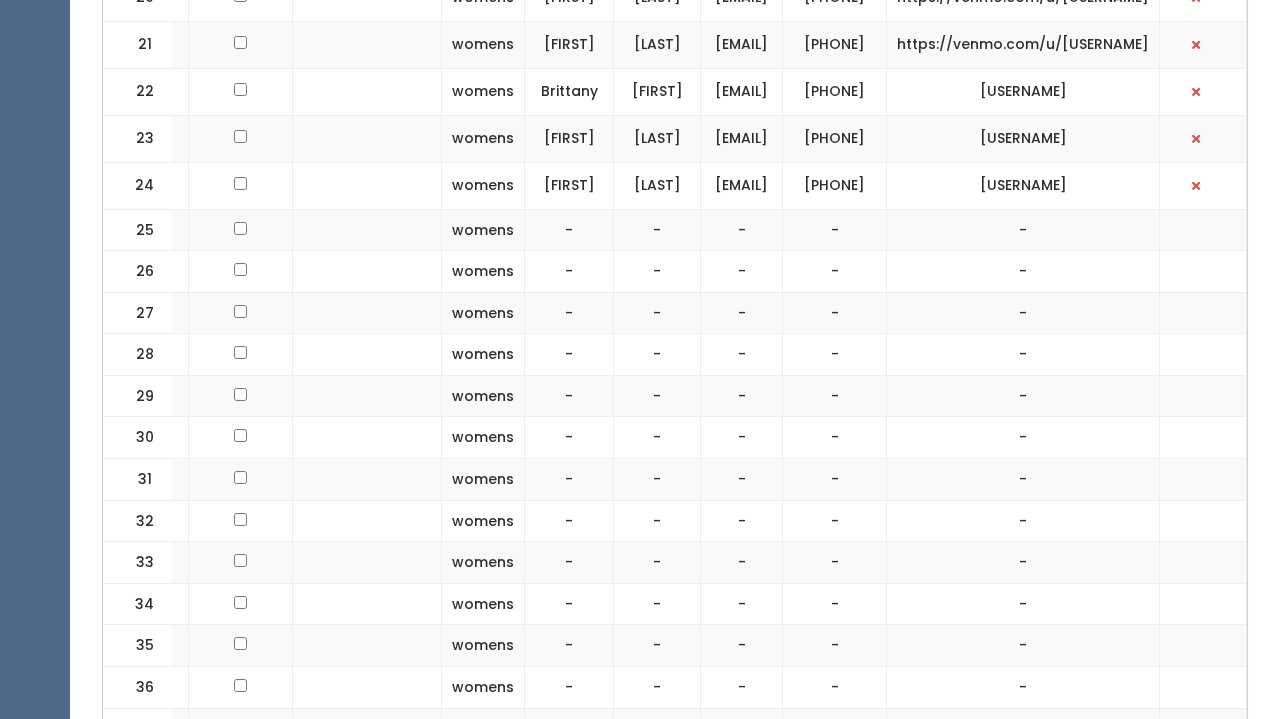 click on "vgeberlin23@gmail.com" at bounding box center [742, 138] 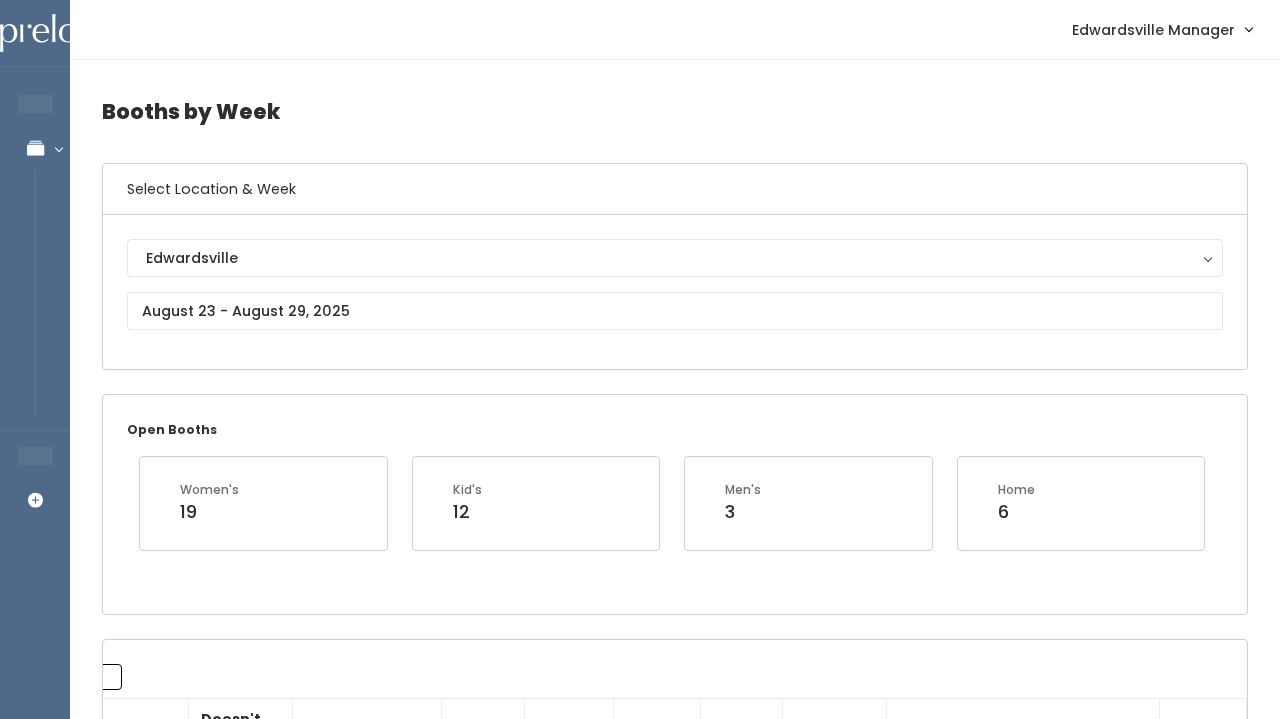 scroll, scrollTop: 0, scrollLeft: 0, axis: both 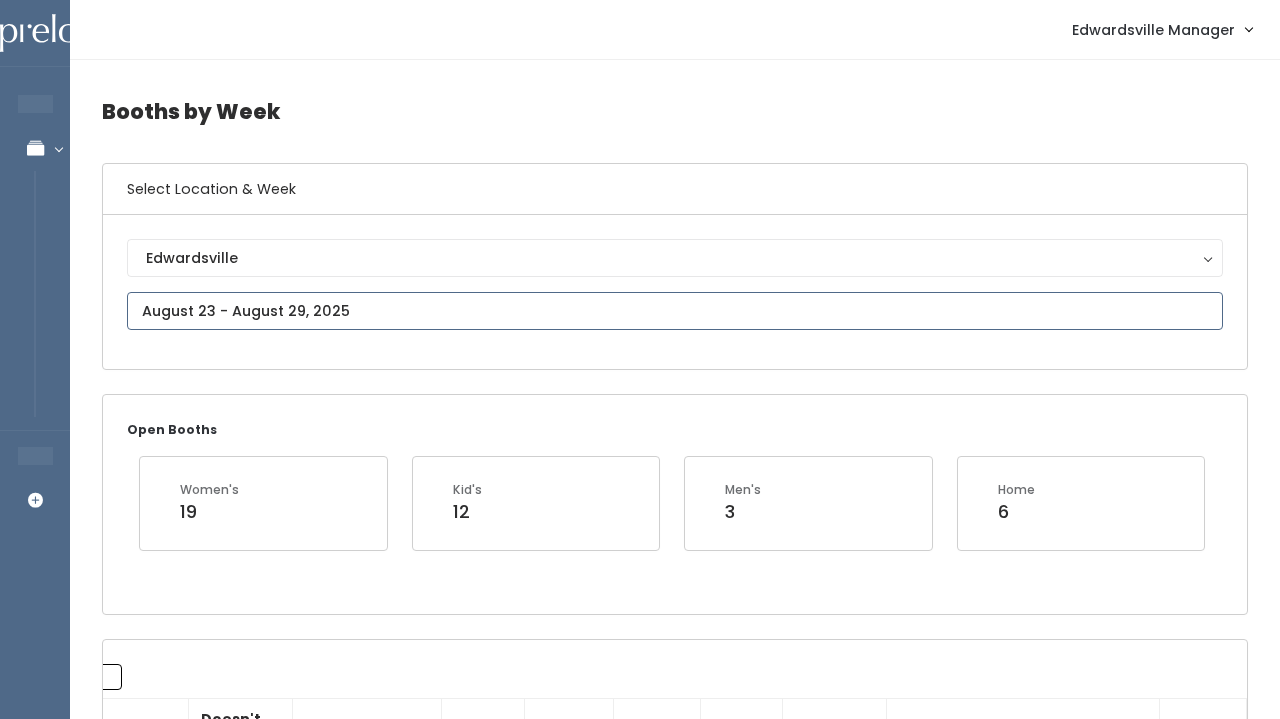 click at bounding box center [675, 311] 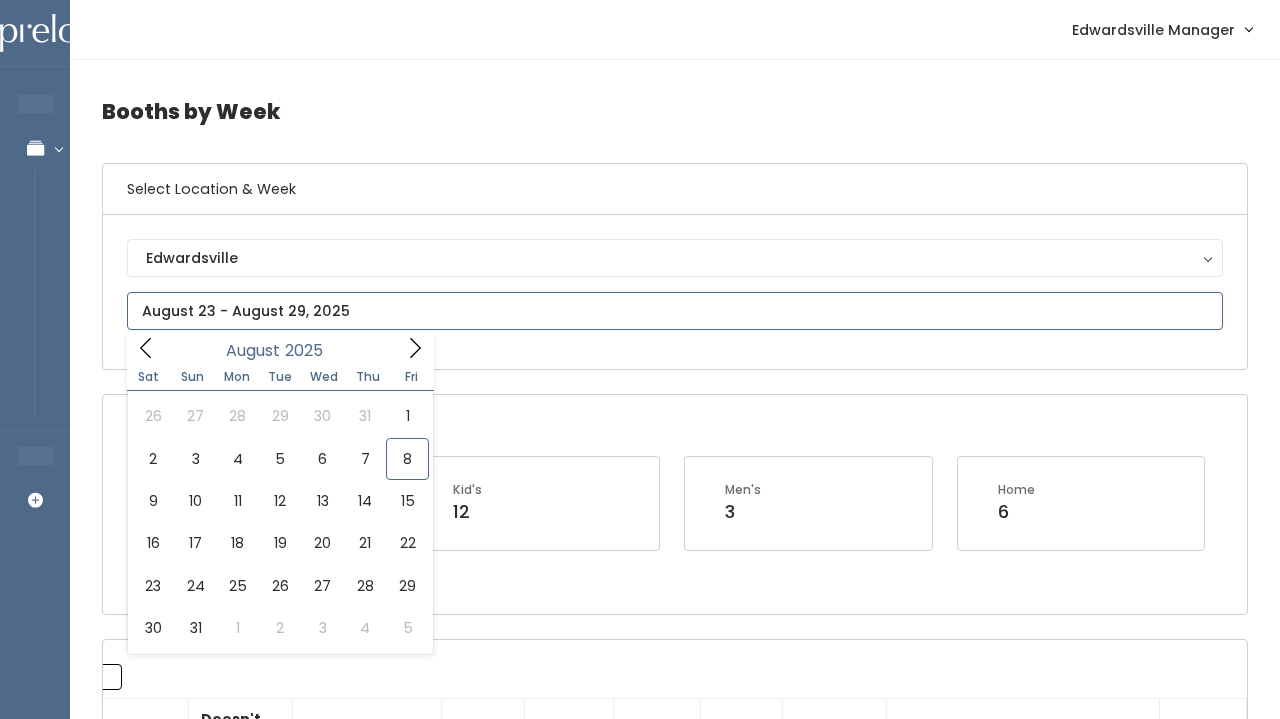 click at bounding box center (415, 347) 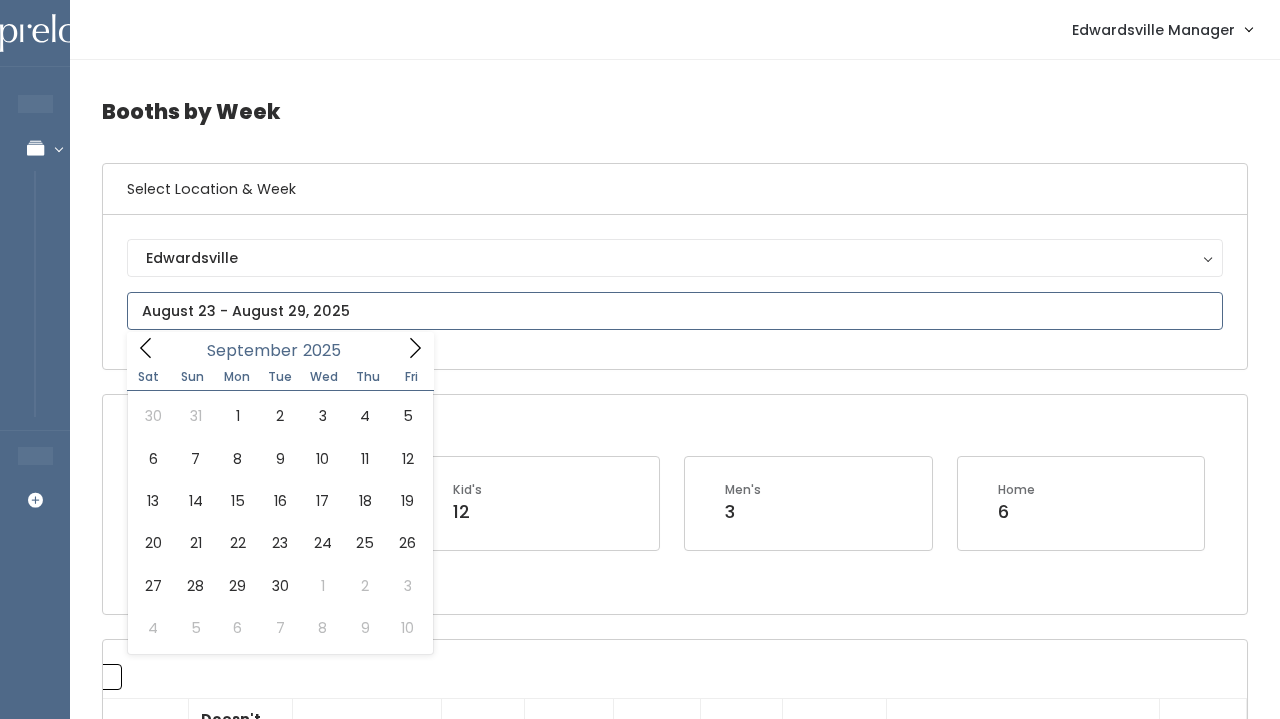 click at bounding box center [415, 347] 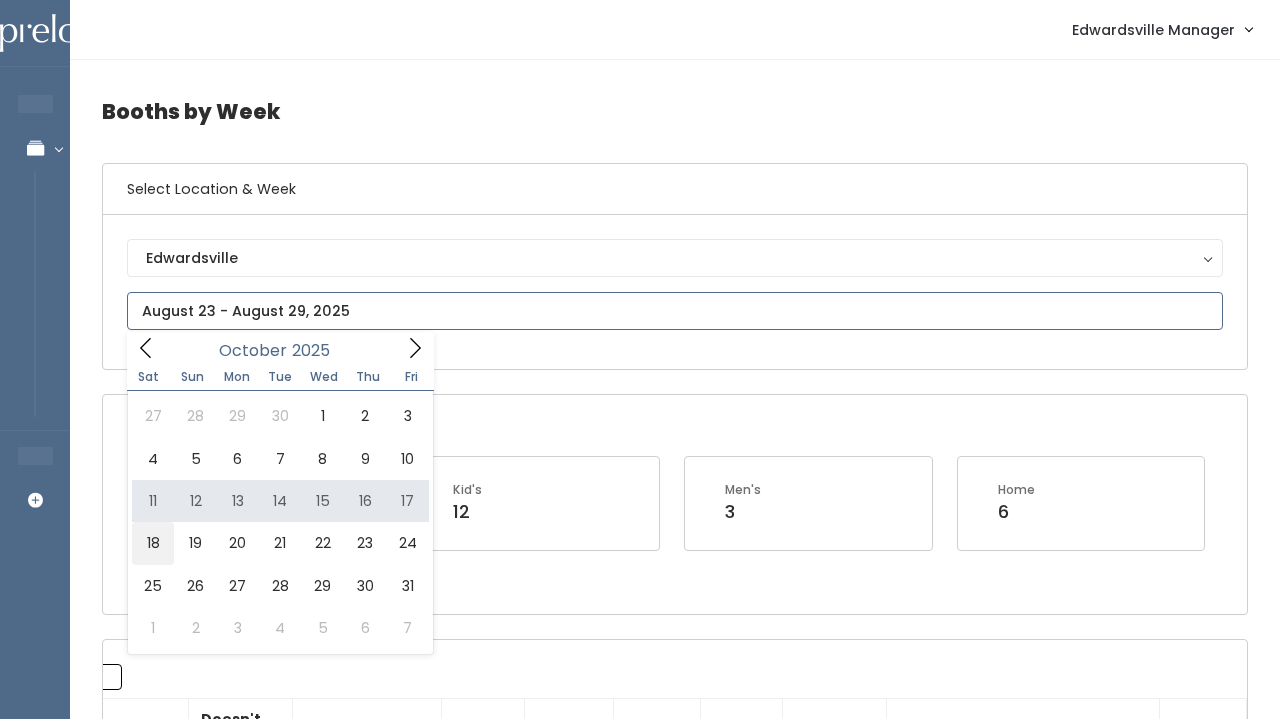 type on "[MONTH] [NUMBER] to [MONTH] [NUMBER]" 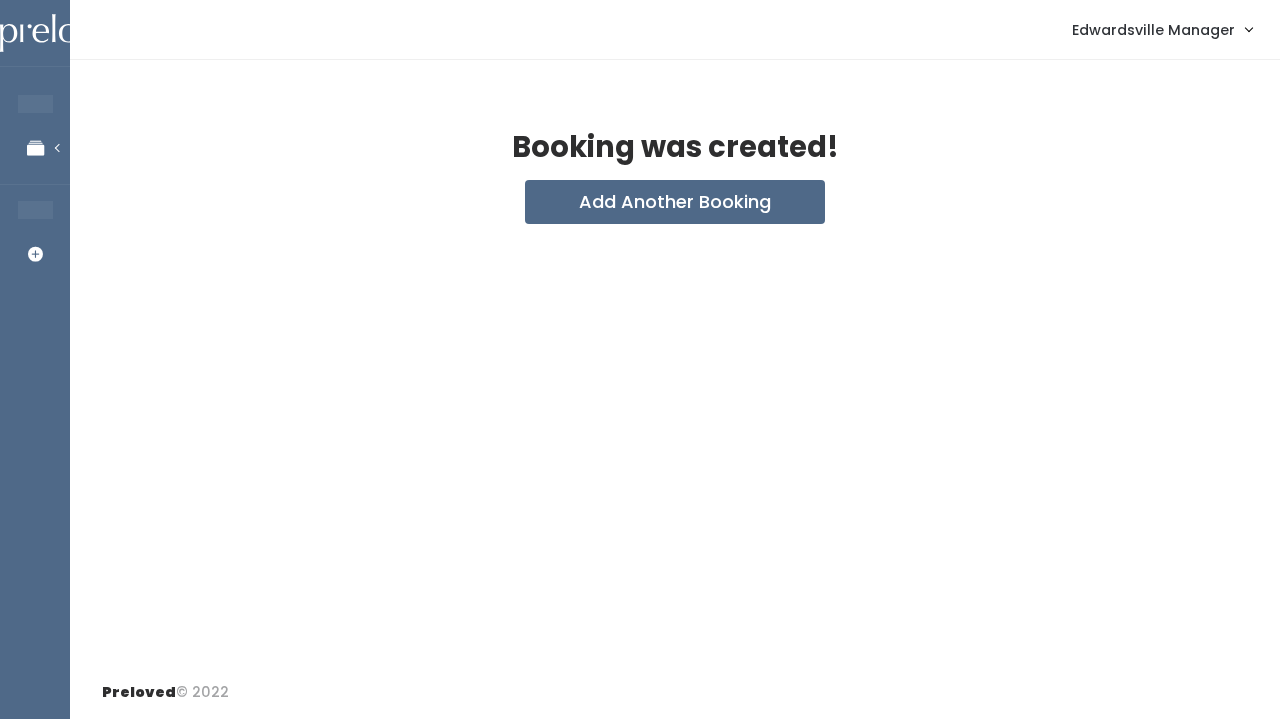 scroll, scrollTop: 0, scrollLeft: 0, axis: both 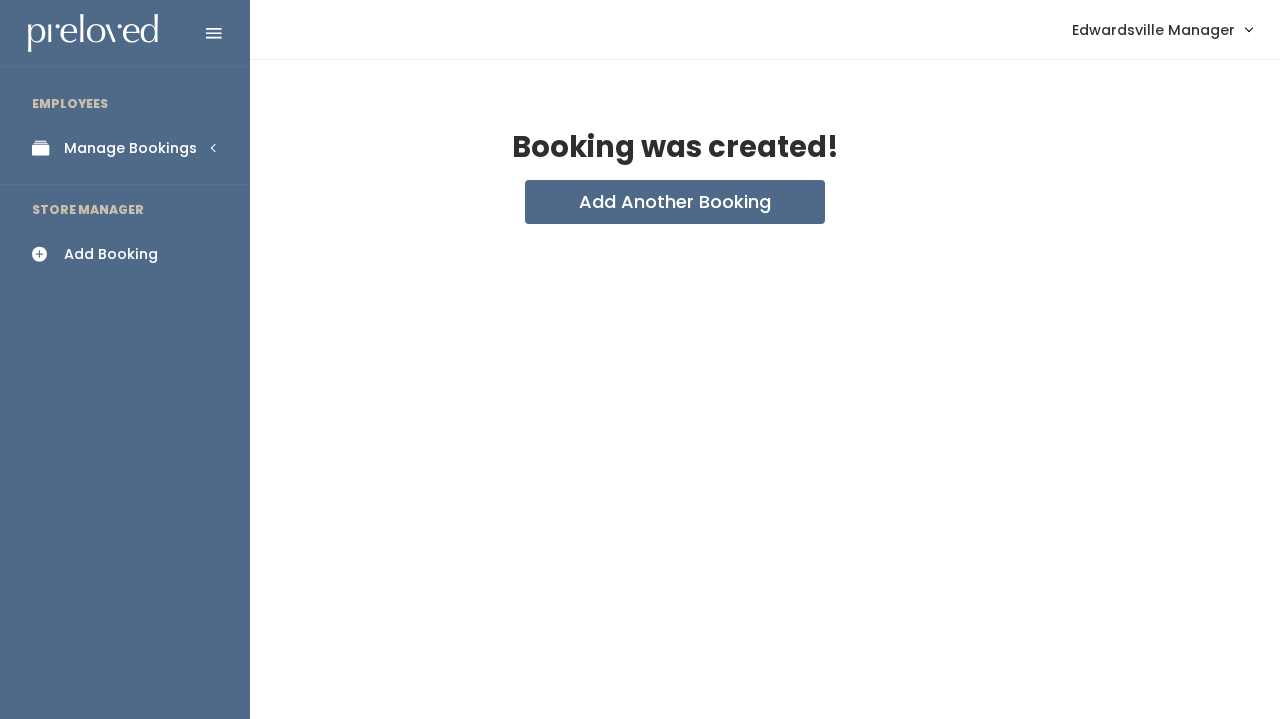 click on "Manage Bookings" at bounding box center [130, 148] 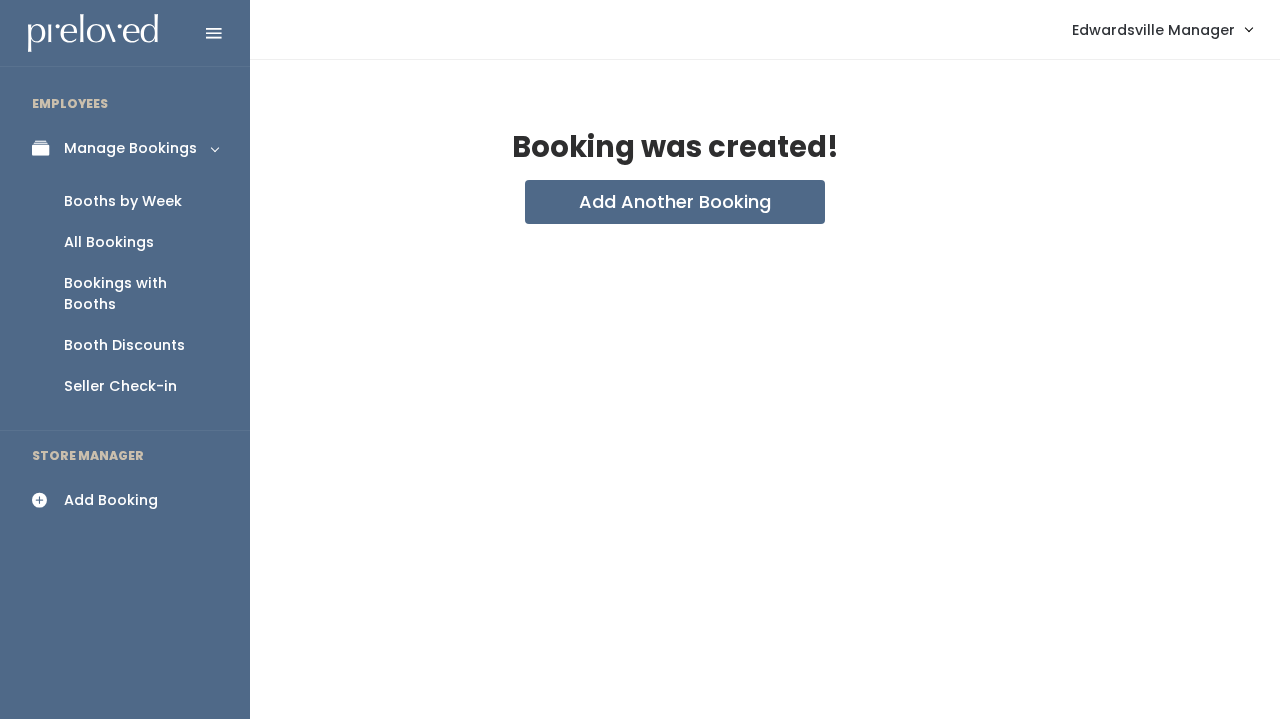 click on "All Bookings" at bounding box center [109, 242] 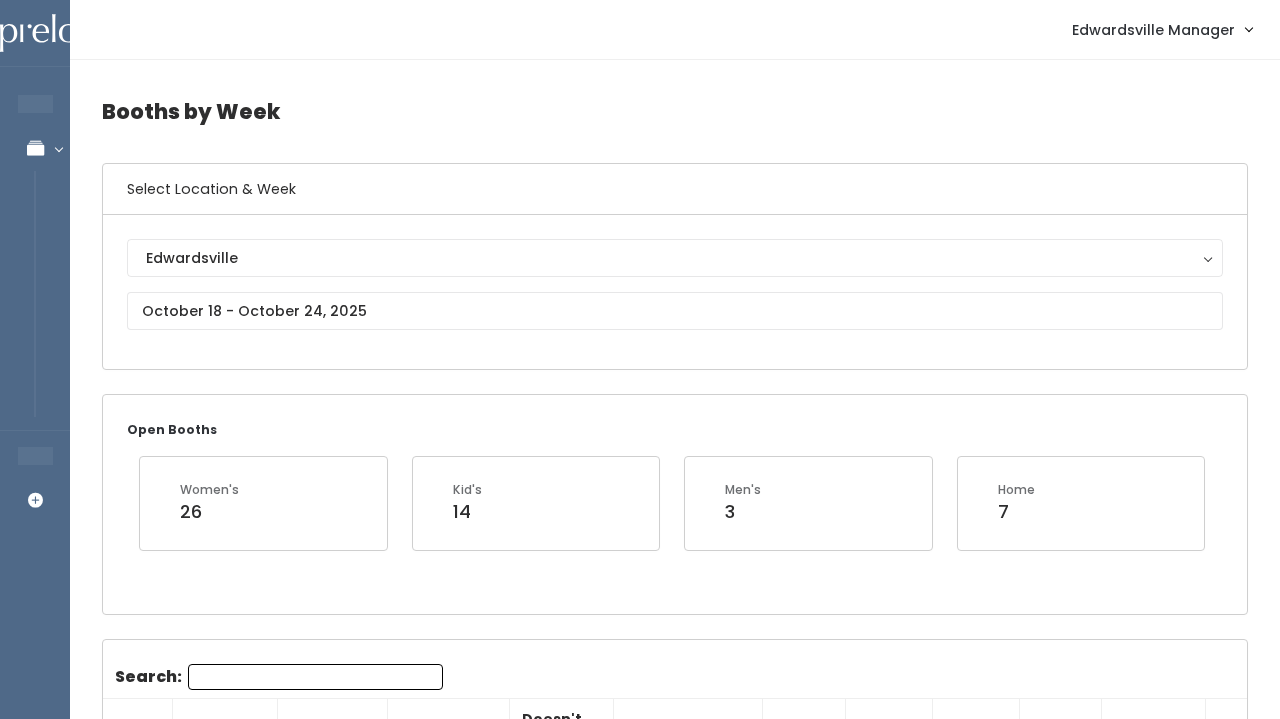scroll, scrollTop: 0, scrollLeft: 0, axis: both 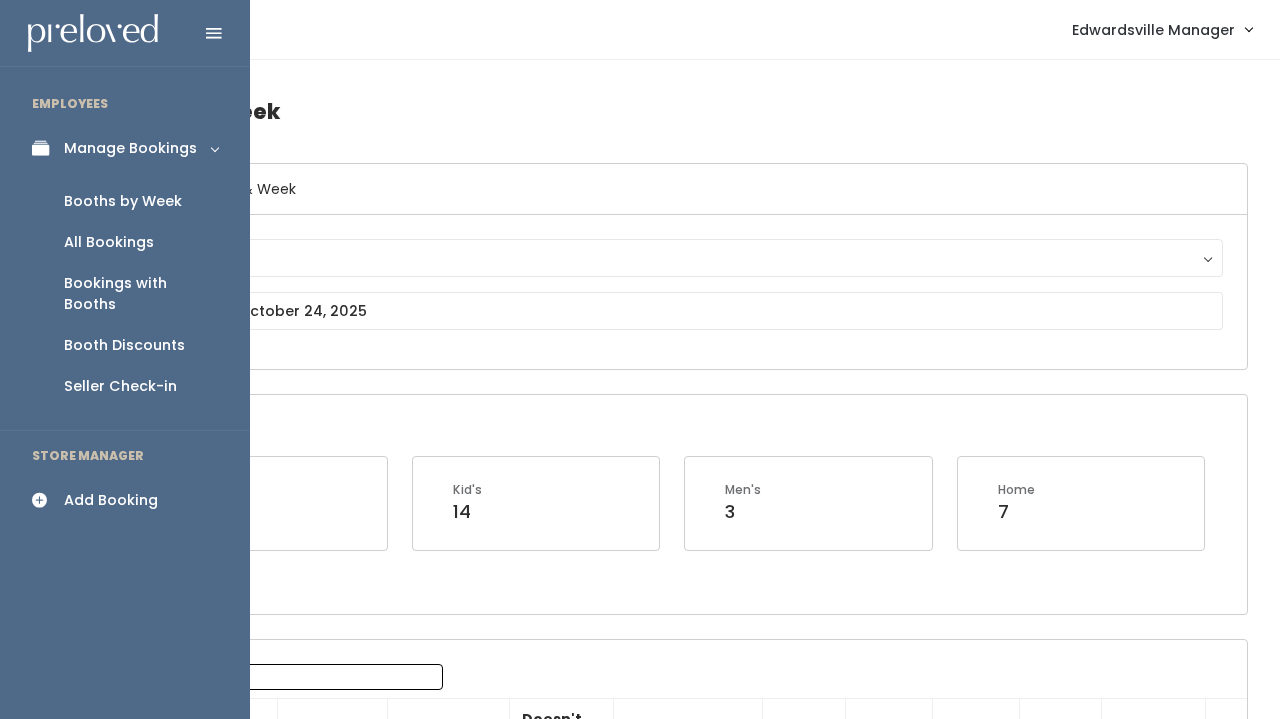 click on "Add Booking" at bounding box center [111, 500] 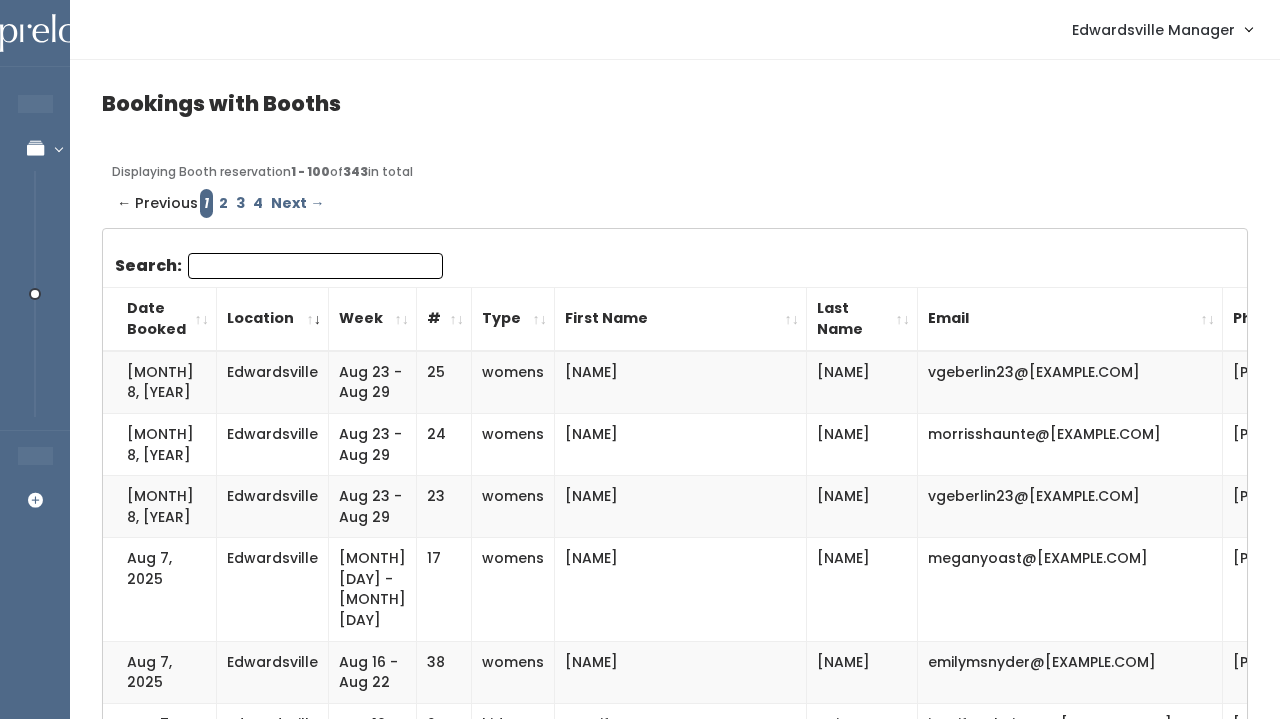 scroll, scrollTop: 0, scrollLeft: 0, axis: both 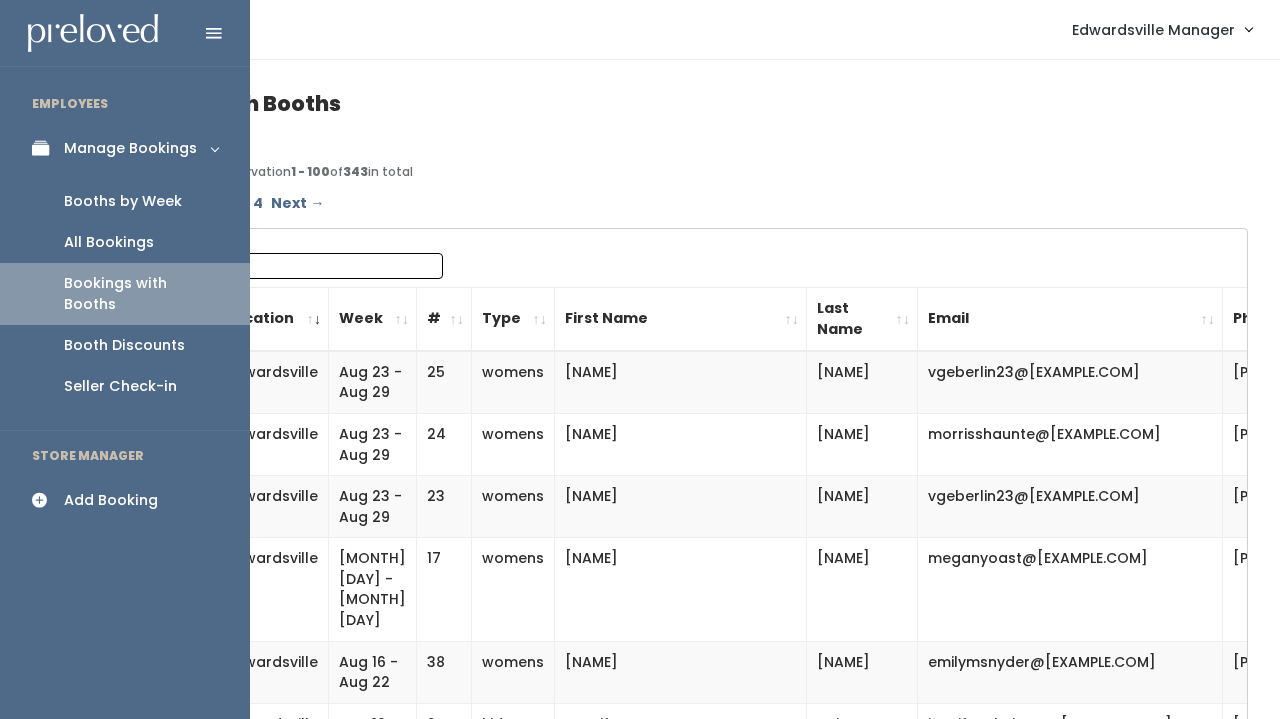 click on "Booths by Week" at bounding box center (123, 201) 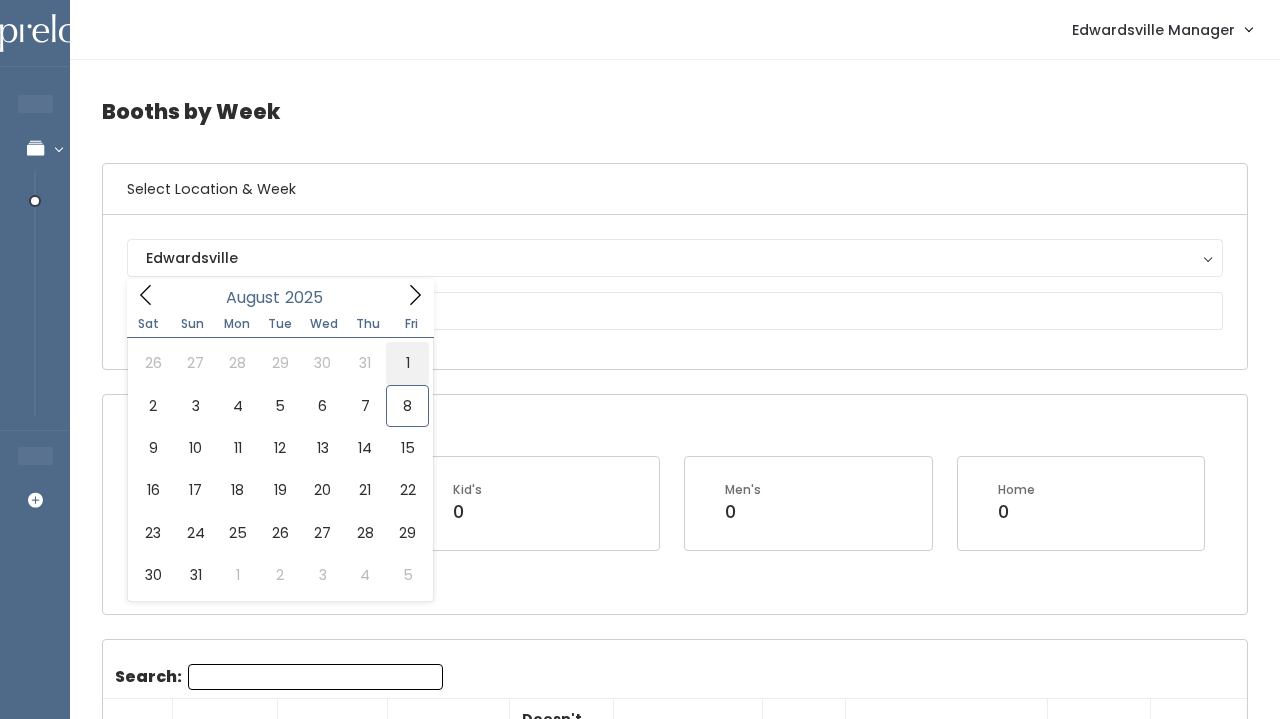 scroll, scrollTop: 0, scrollLeft: 0, axis: both 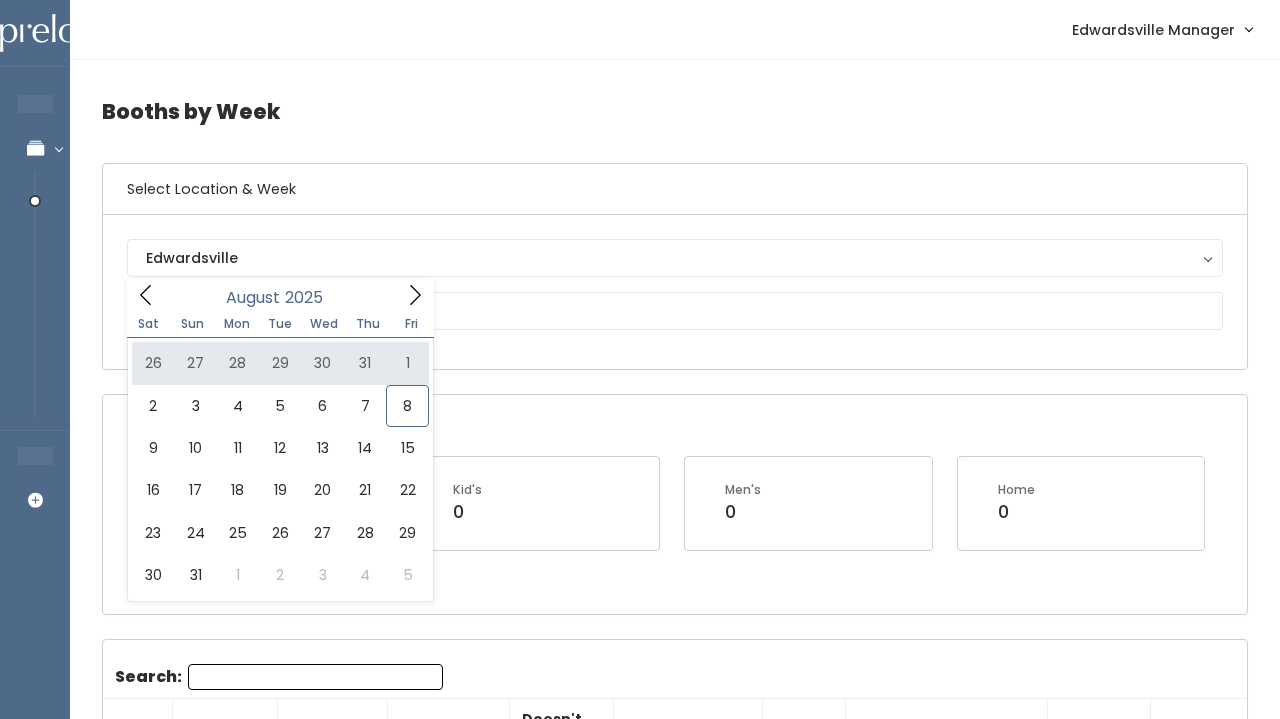 click on "Sat Sun Mon Tue Wed Thu Fri" at bounding box center (280, 324) 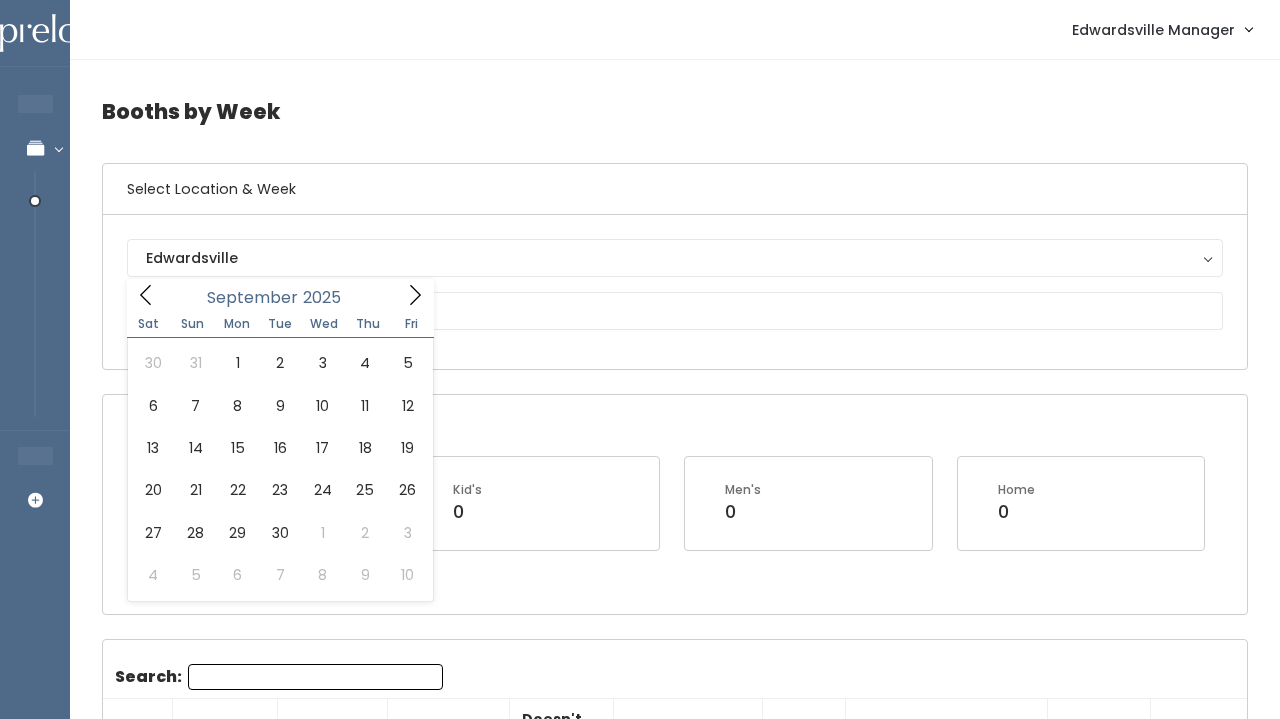 click at bounding box center (415, 294) 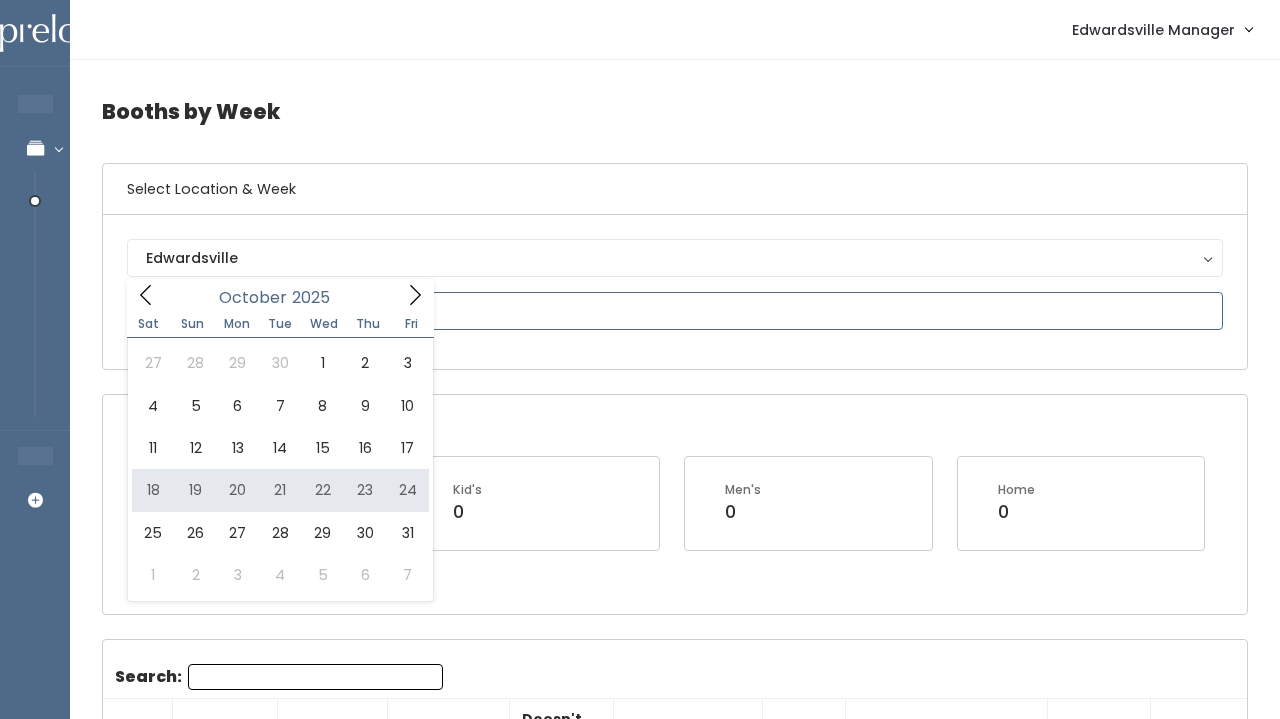 type on "October 18 to October 24" 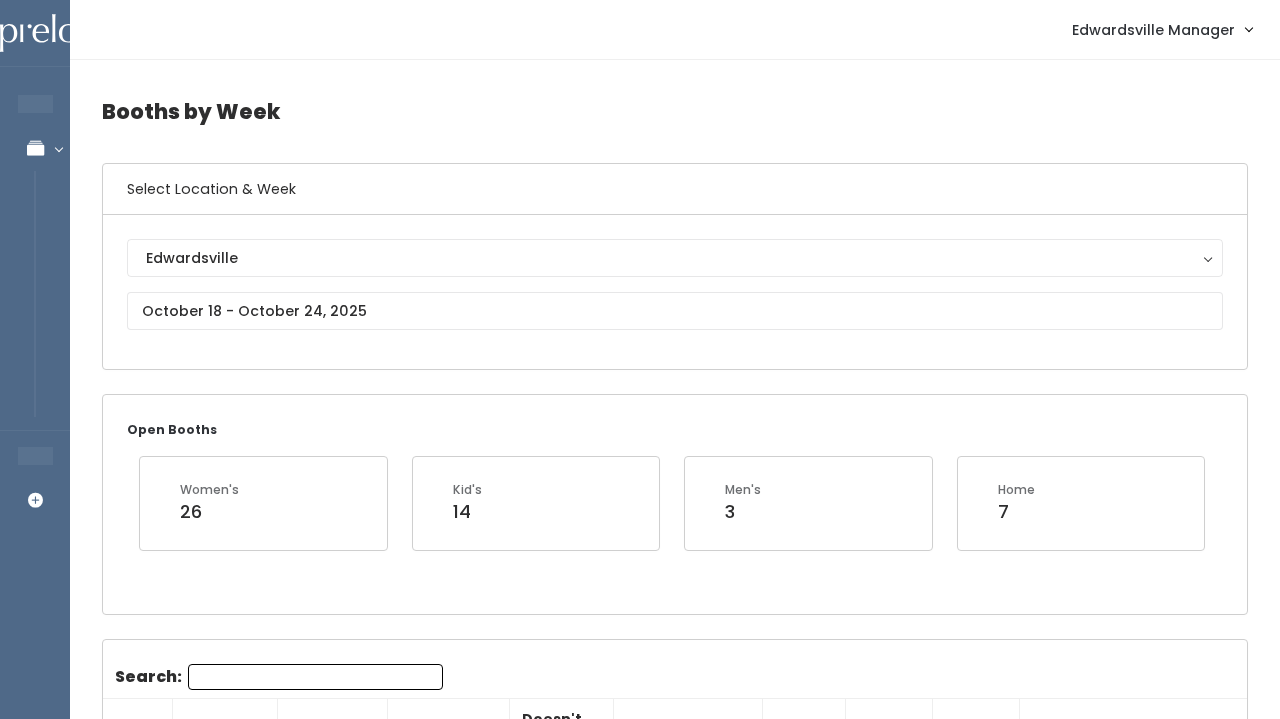 scroll, scrollTop: 0, scrollLeft: 0, axis: both 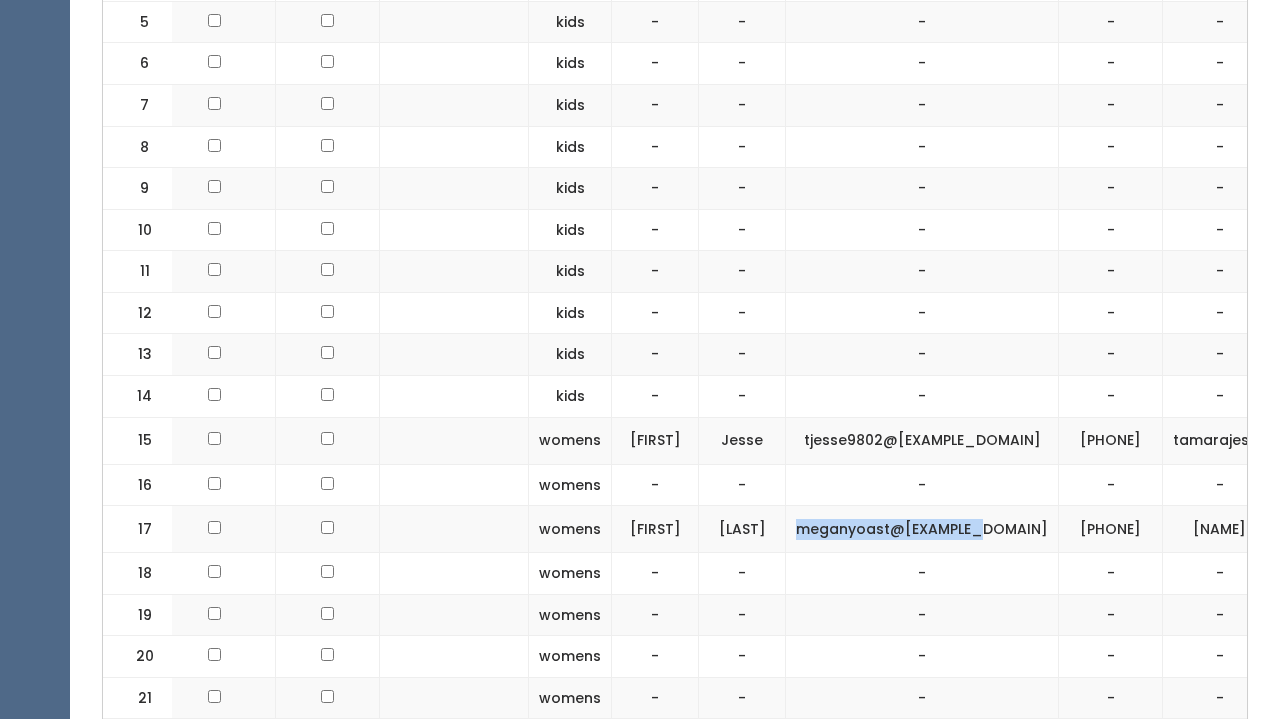 drag, startPoint x: 944, startPoint y: 538, endPoint x: 755, endPoint y: 531, distance: 189.12958 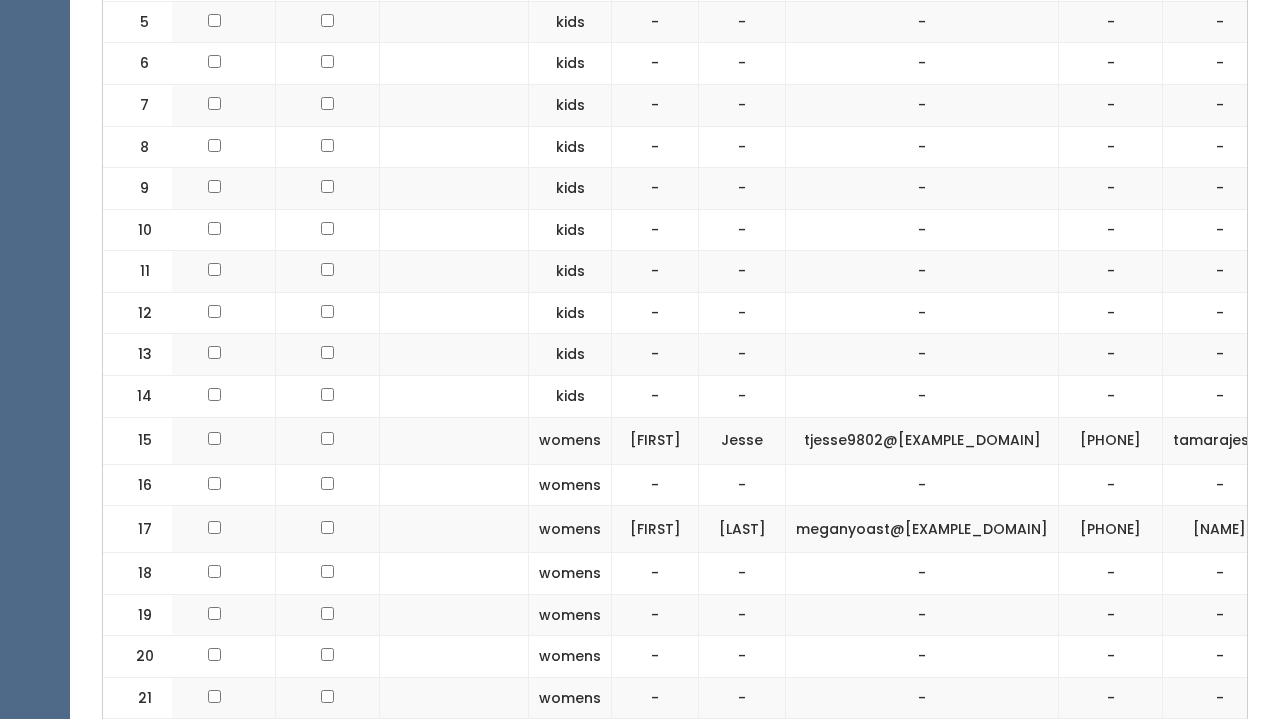 click on "[PHONE]" at bounding box center (1111, 440) 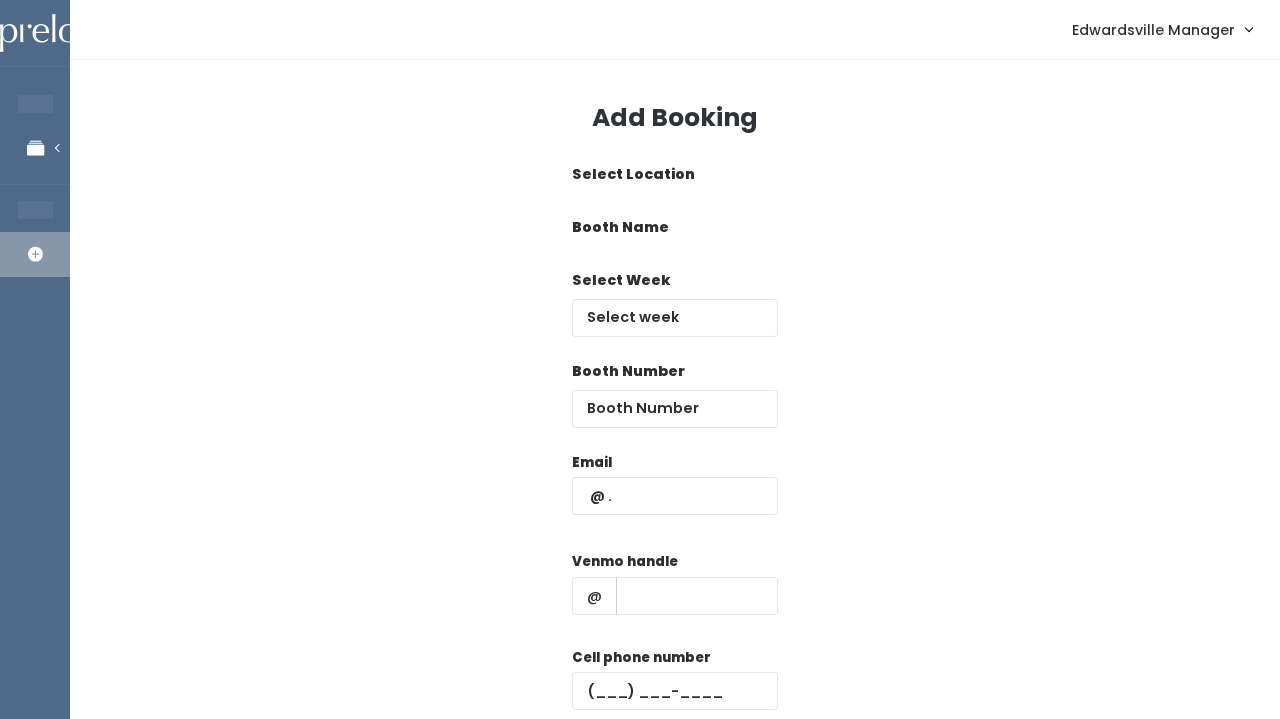 scroll, scrollTop: 0, scrollLeft: 0, axis: both 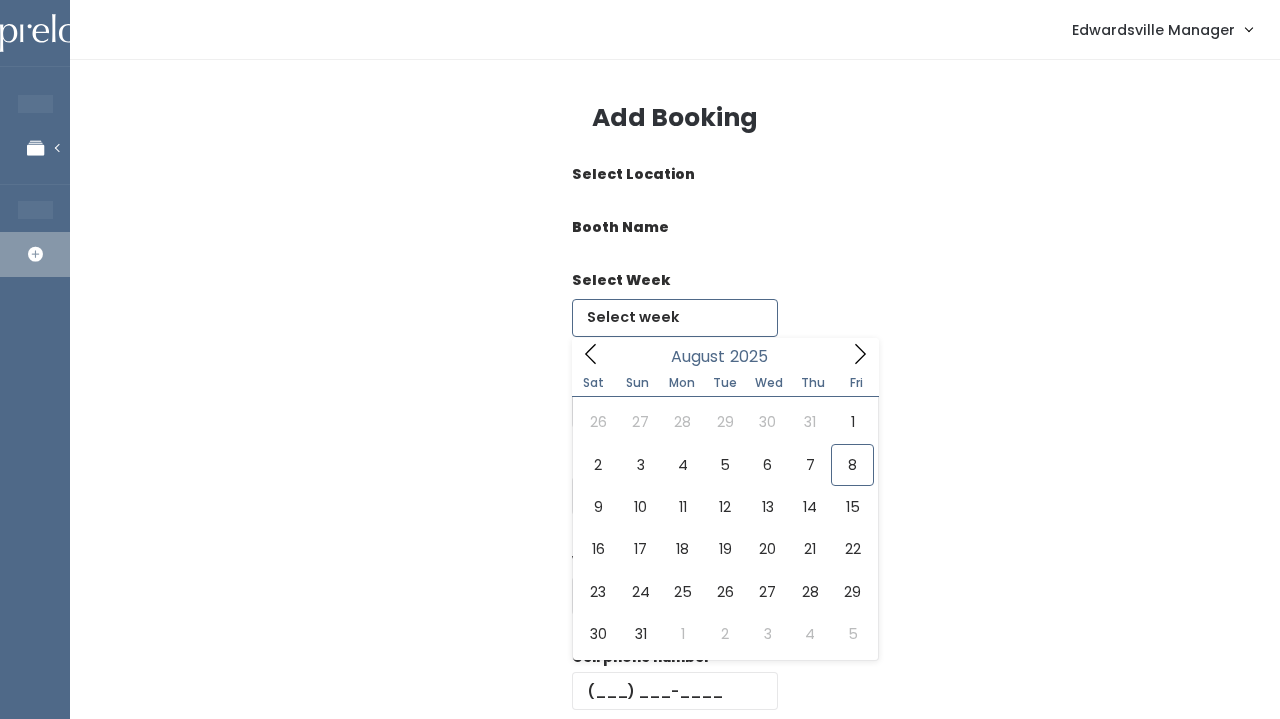 click at bounding box center (675, 318) 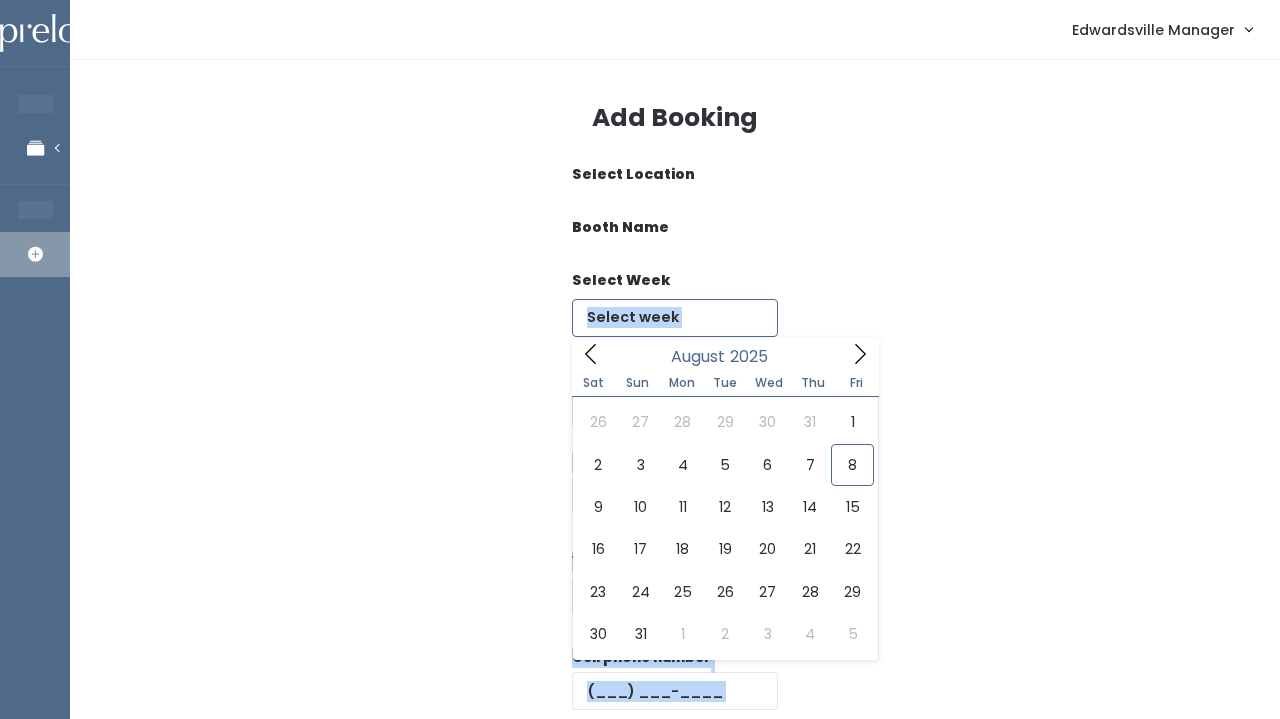 scroll, scrollTop: 0, scrollLeft: 0, axis: both 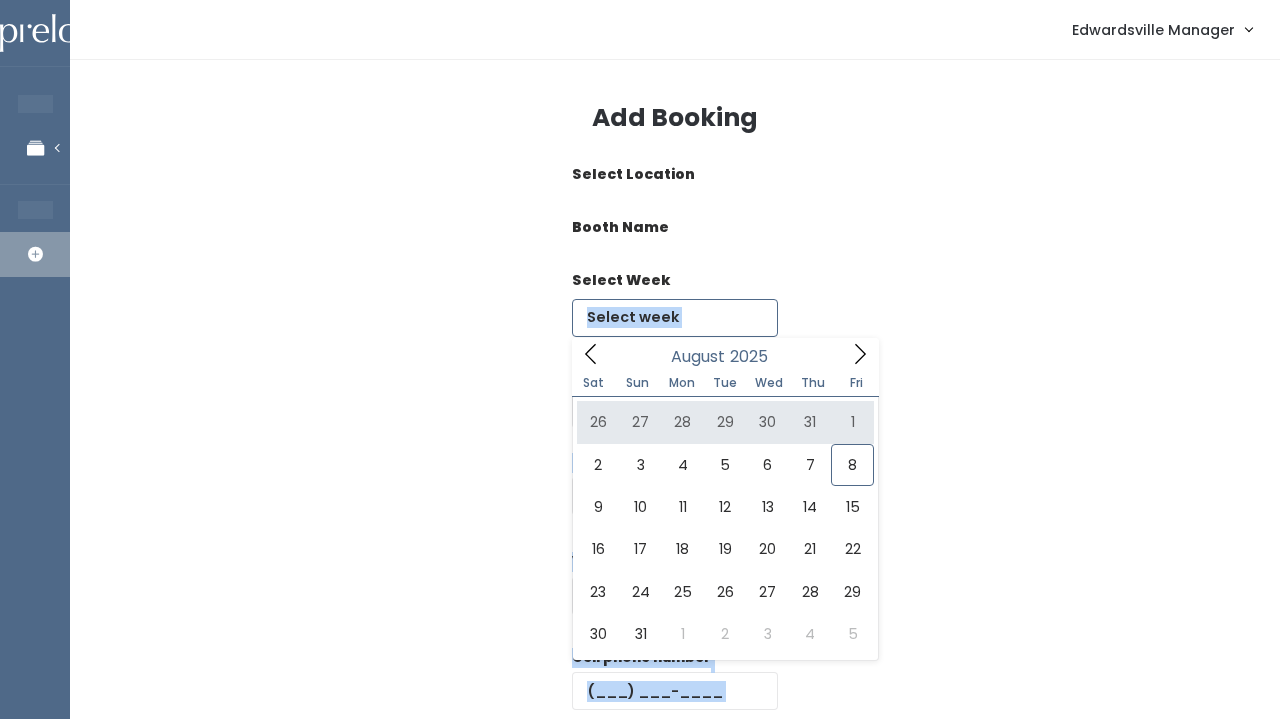 click at bounding box center [860, 353] 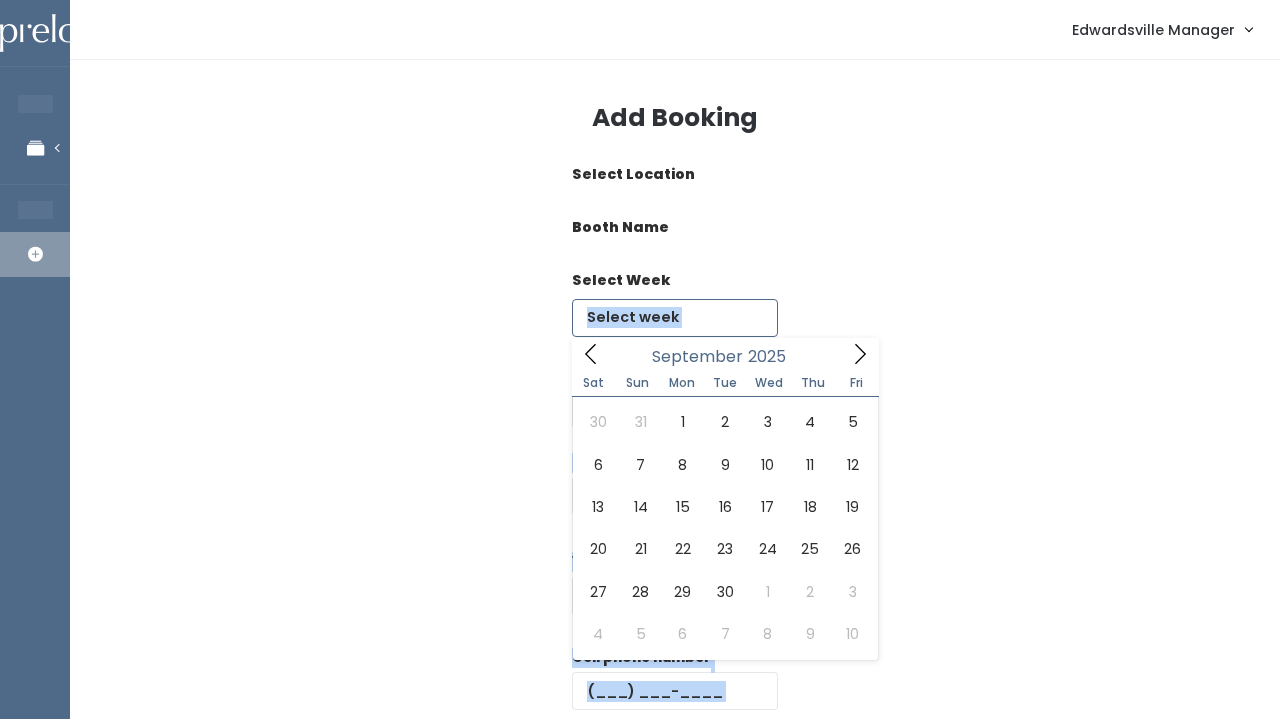 click at bounding box center [860, 353] 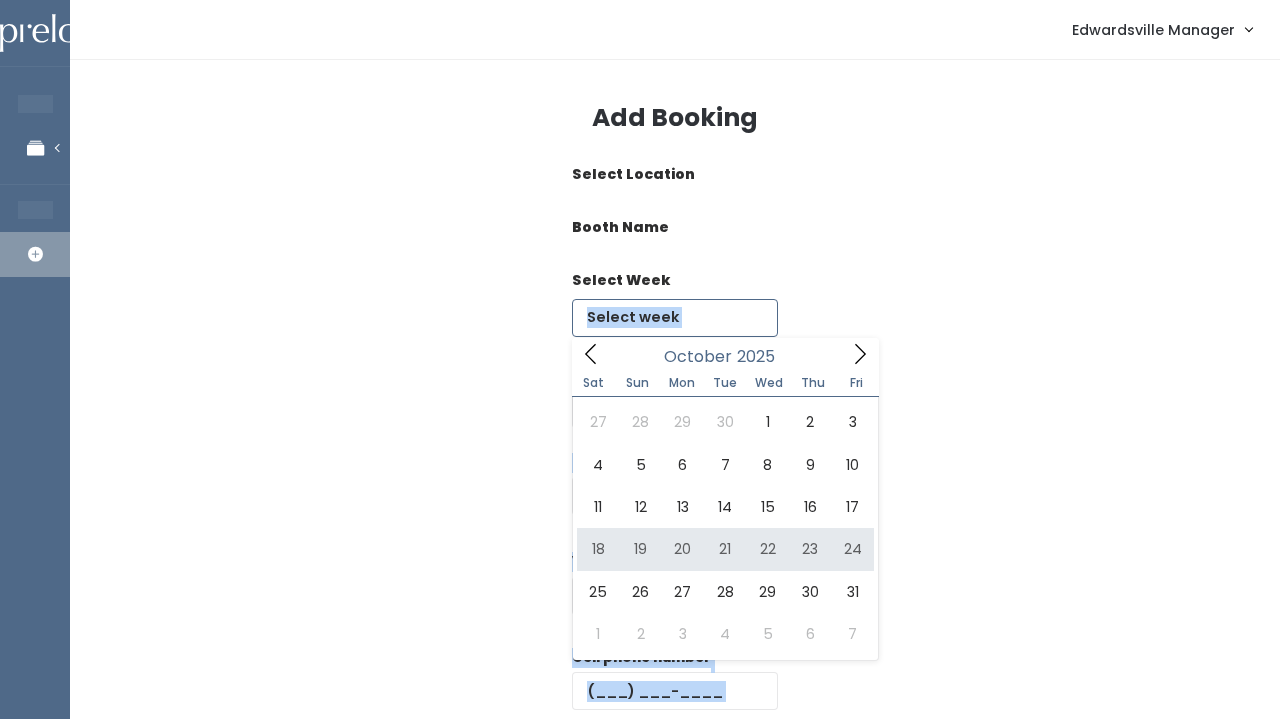 type on "[MONTH] [NUMBER] to [MONTH] [NUMBER]" 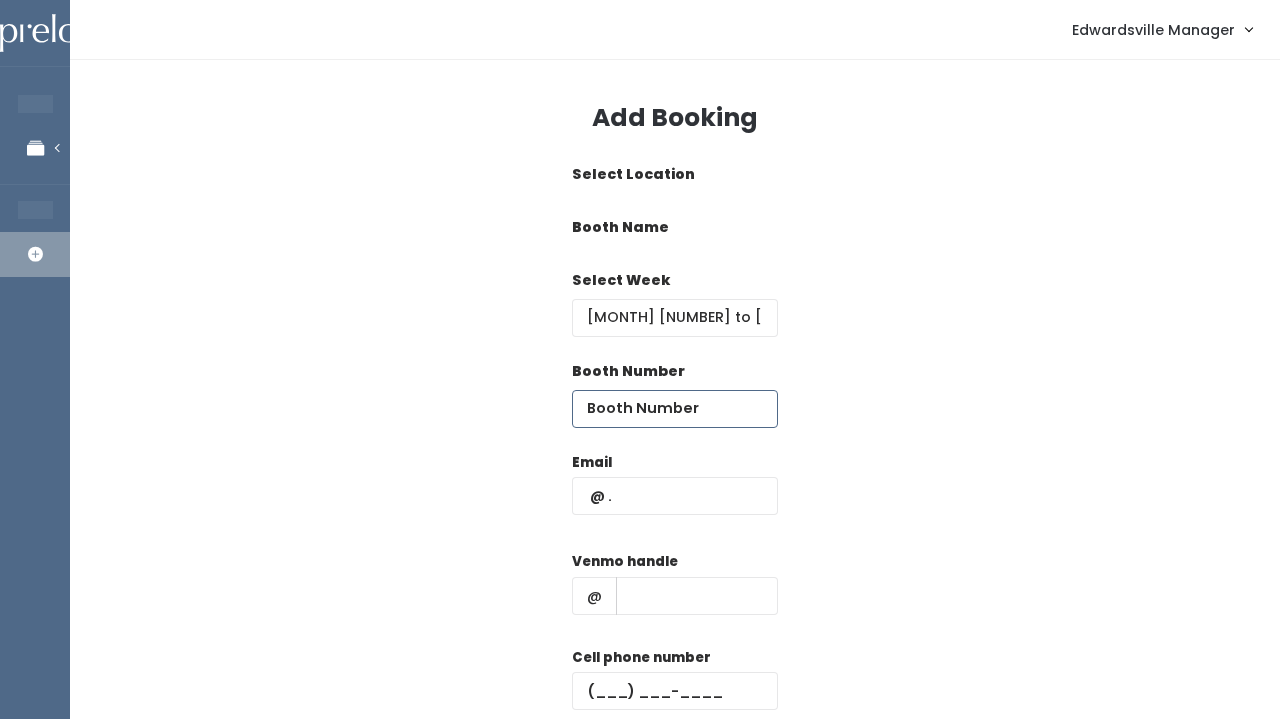 click at bounding box center [675, 409] 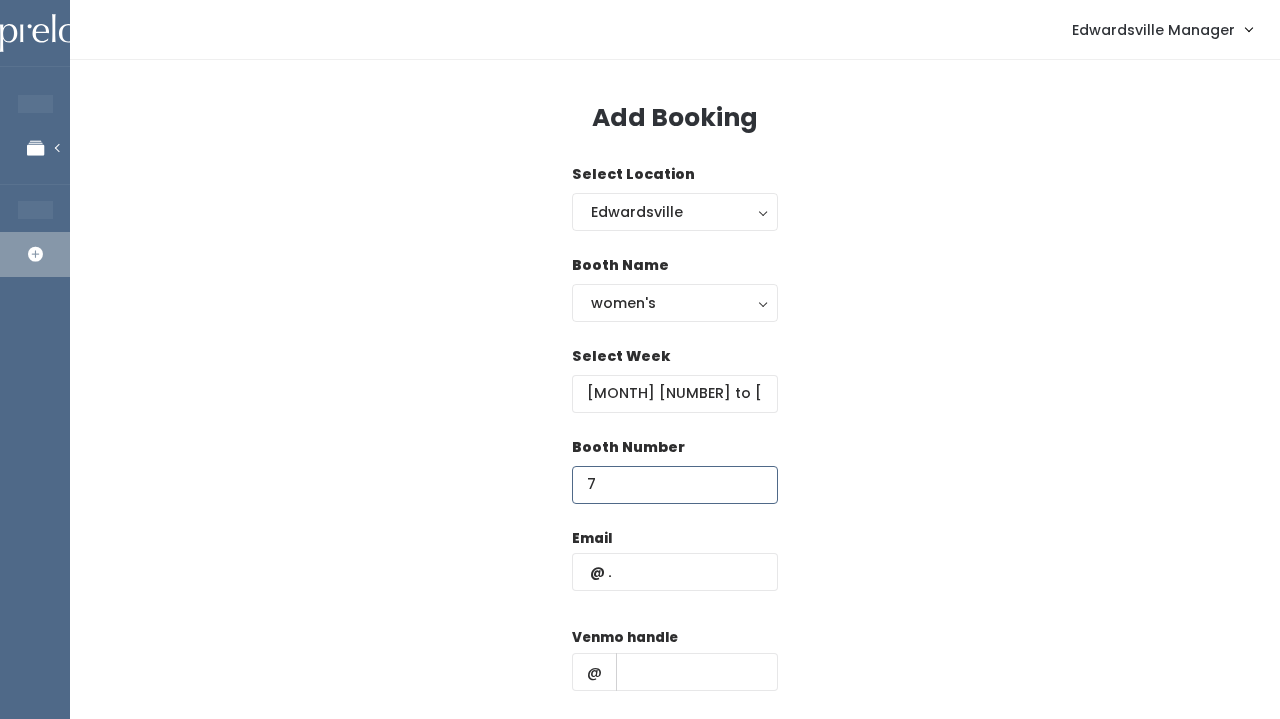 type on "7" 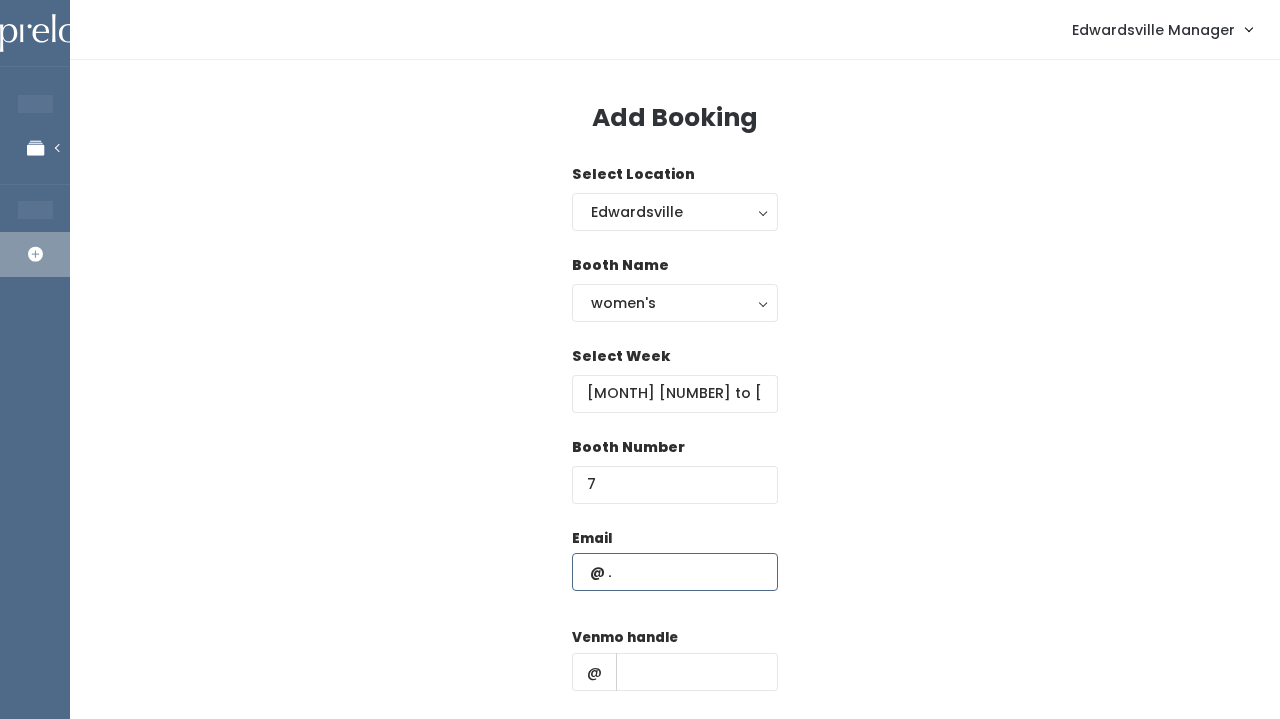 paste on "meganyoast@gmail.com" 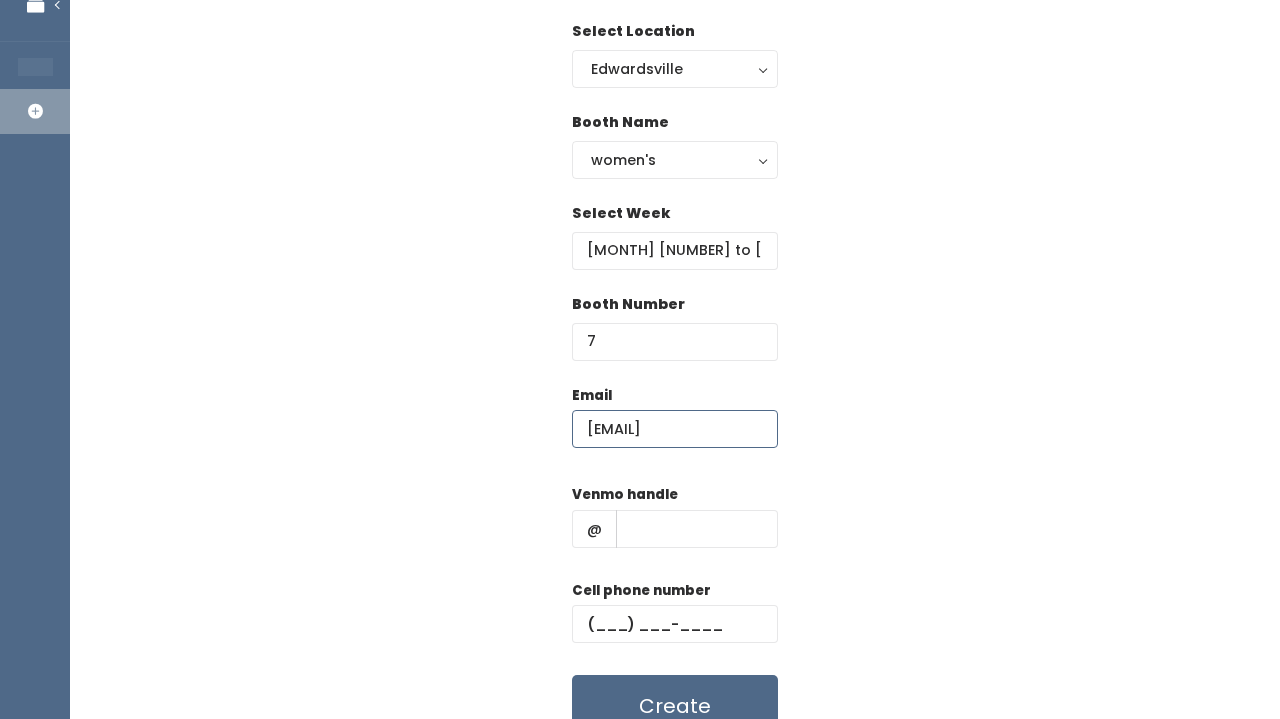 scroll, scrollTop: 152, scrollLeft: 0, axis: vertical 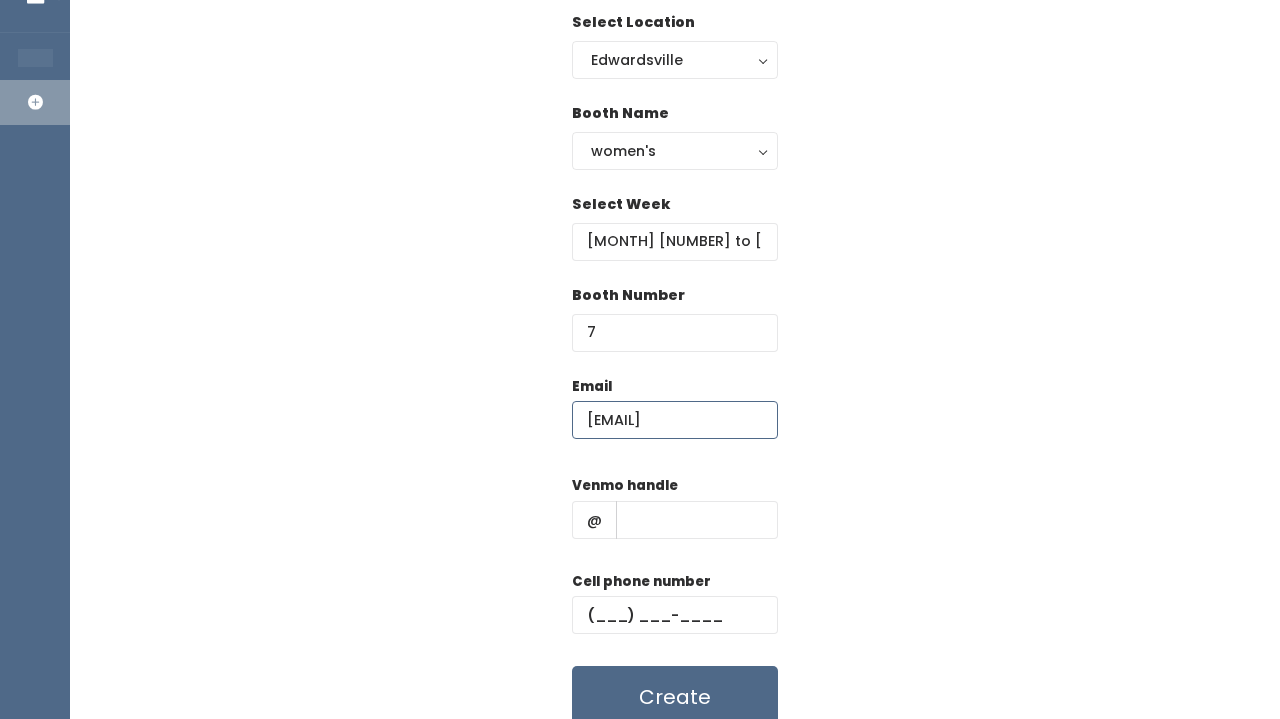 type on "meganyoast@gmail.com" 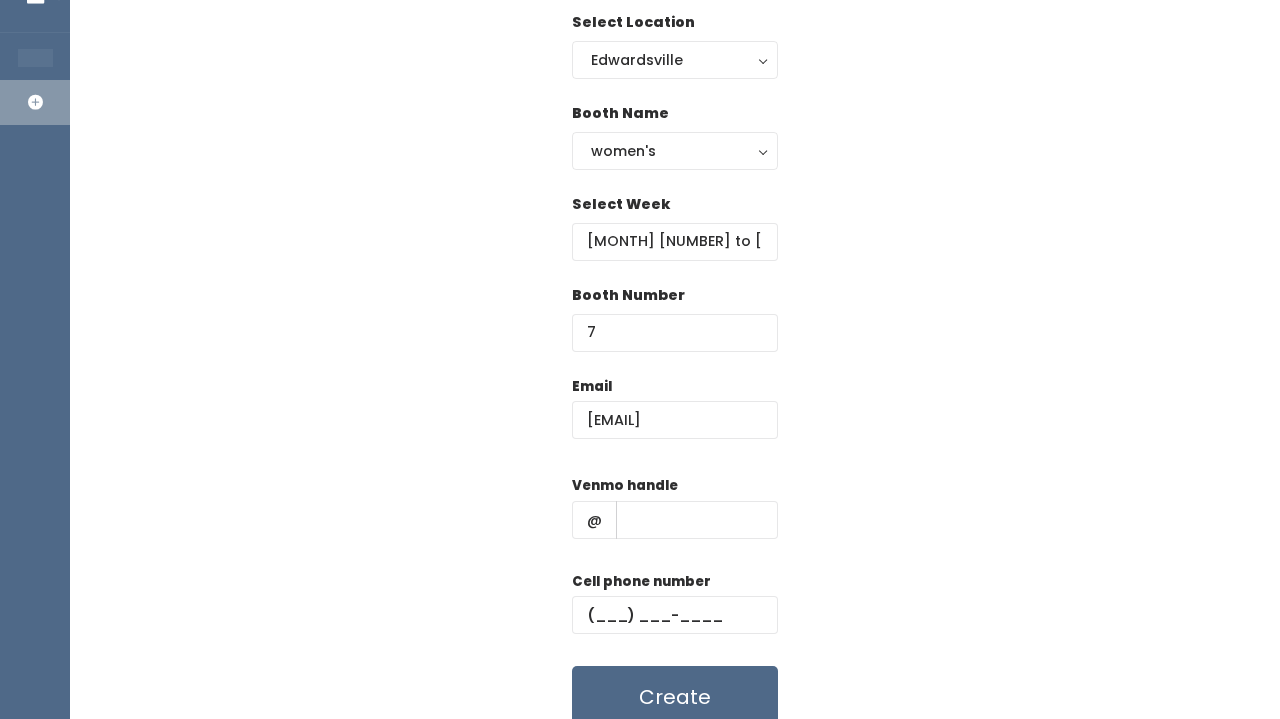 click on "Email
meganyoast@gmail.com
Venmo handle
@
Cell phone number
Create" at bounding box center (675, 552) 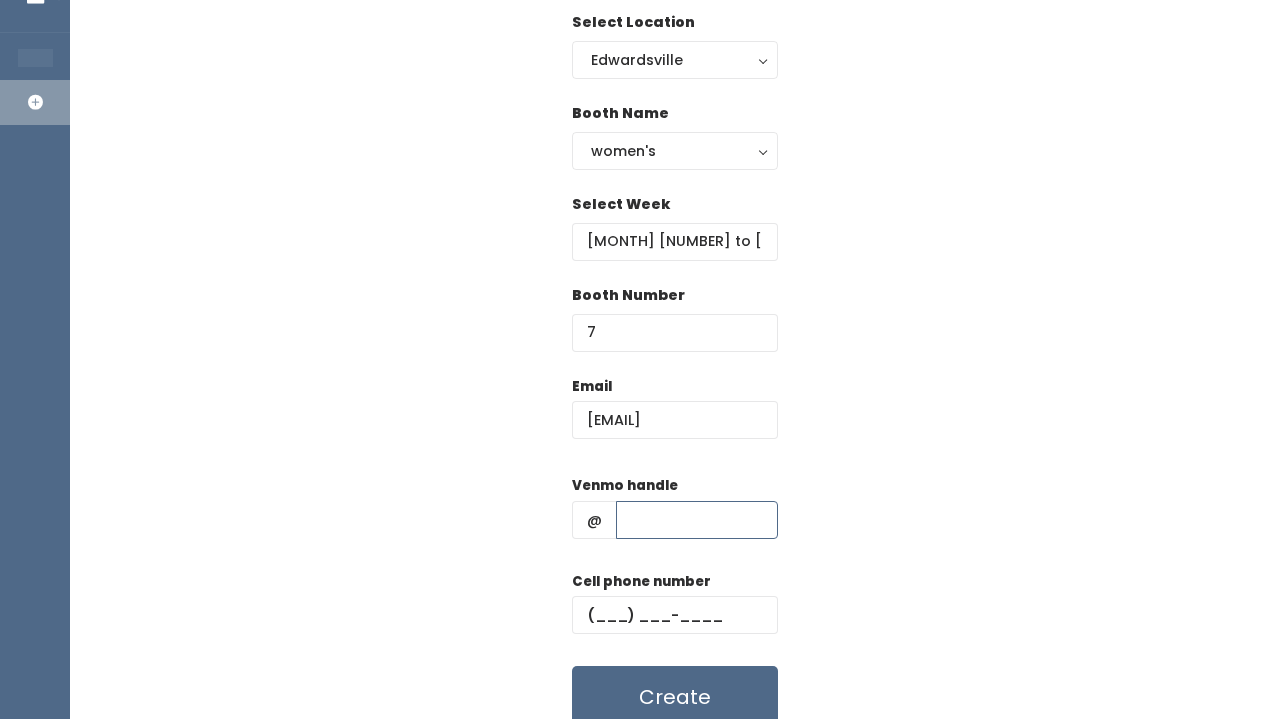 click at bounding box center [697, 520] 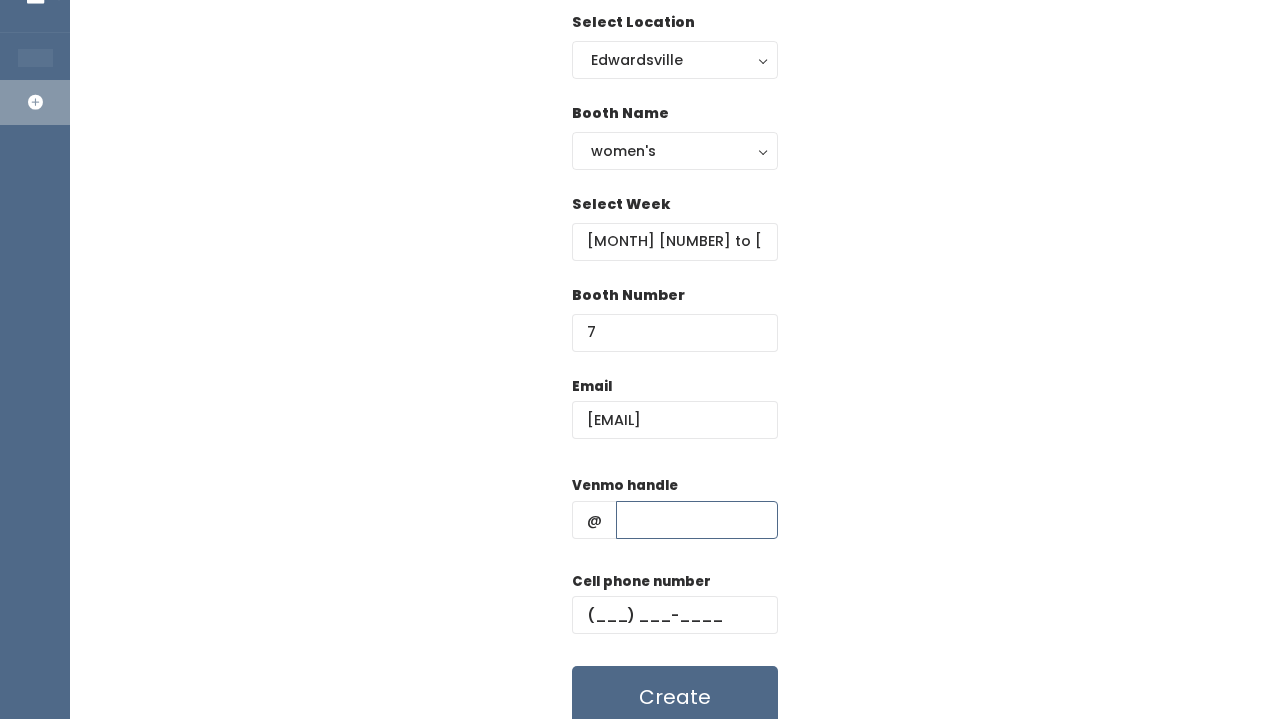paste on "megan-wichern" 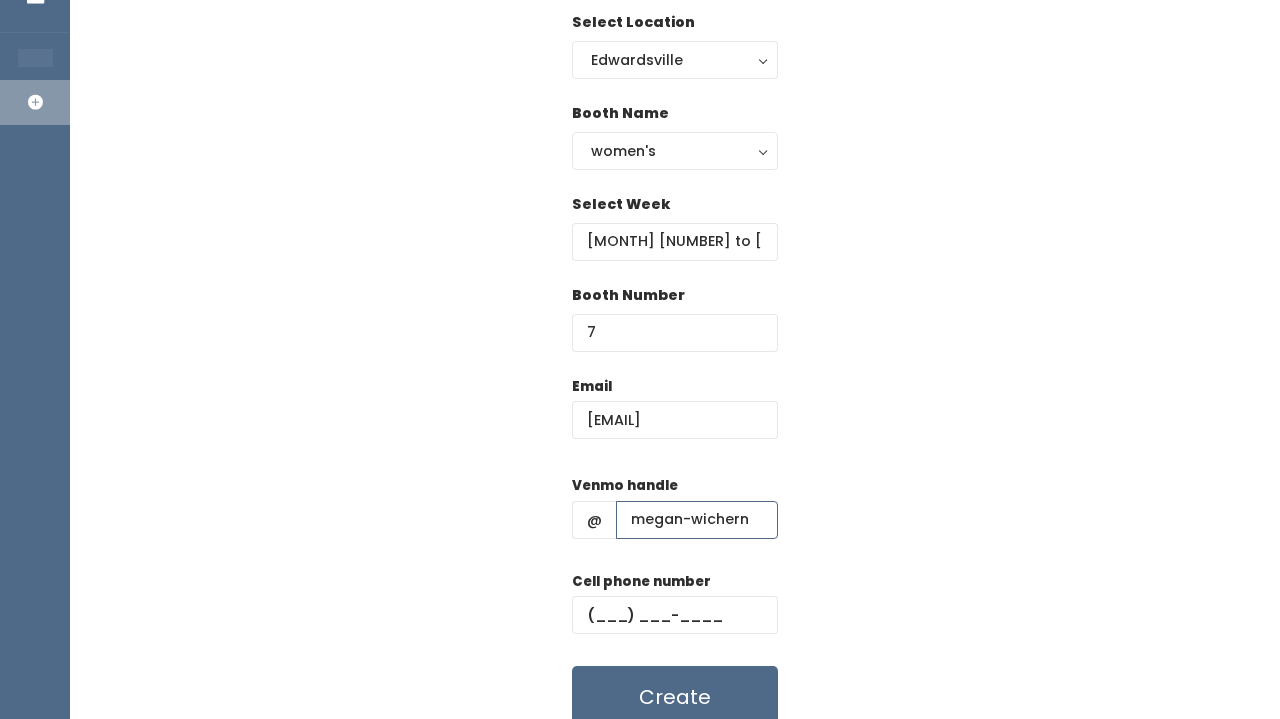 type on "megan-wichern" 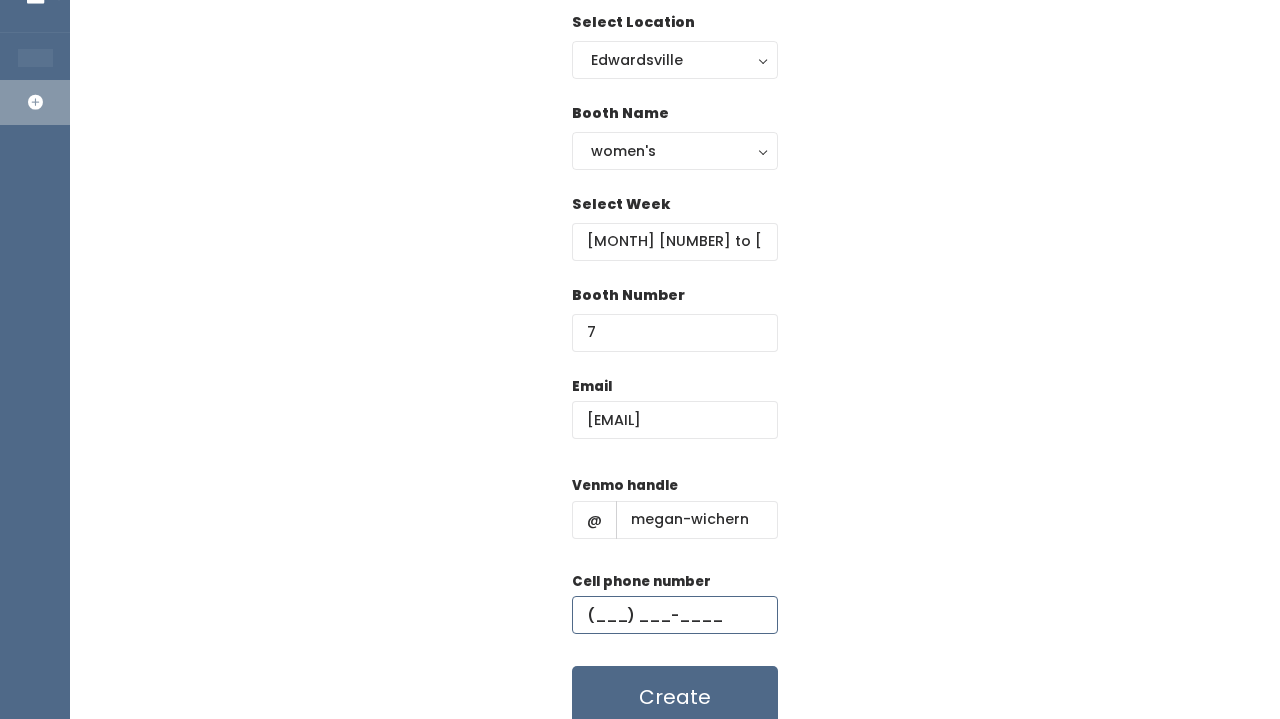 click at bounding box center [675, 615] 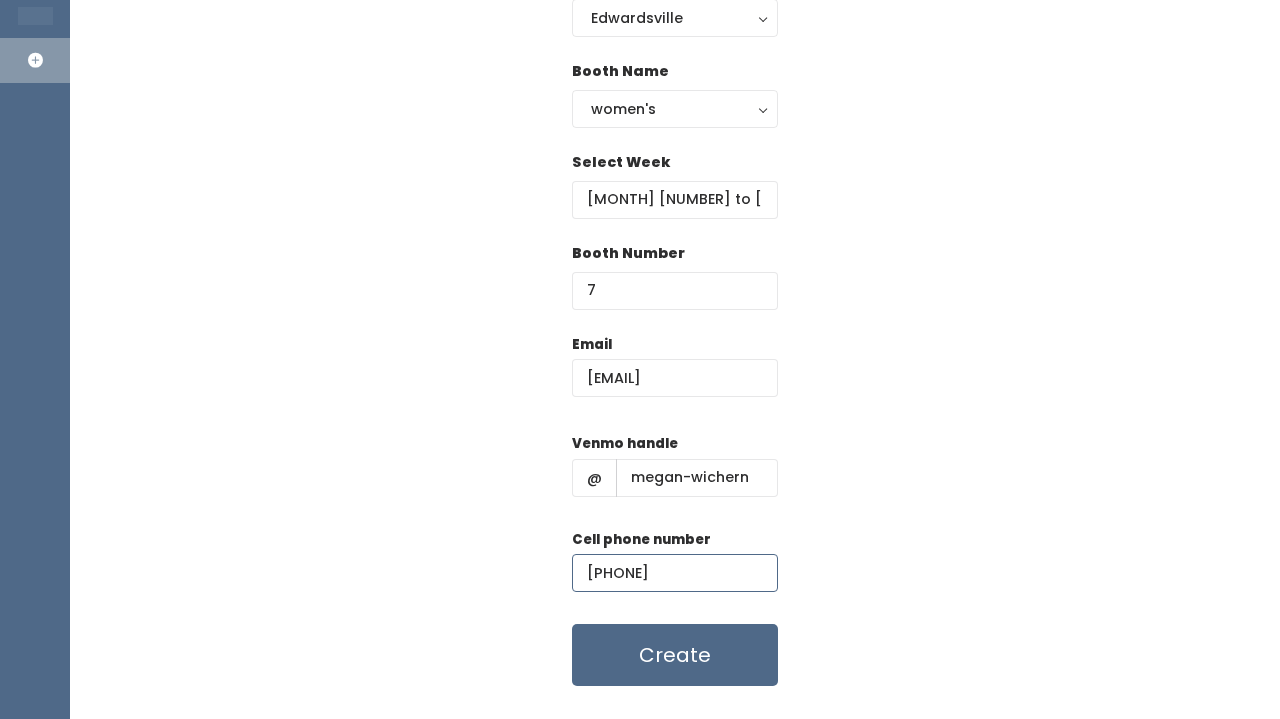 scroll, scrollTop: 198, scrollLeft: 0, axis: vertical 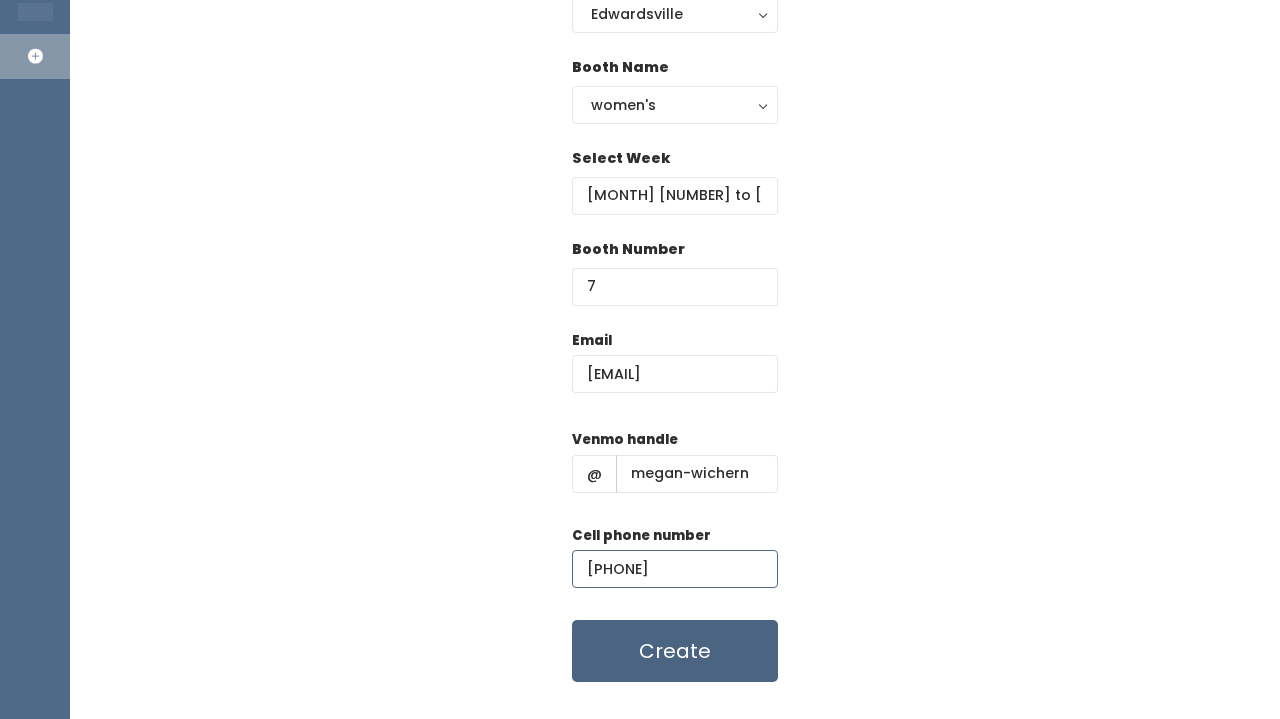 type on "[PHONE]" 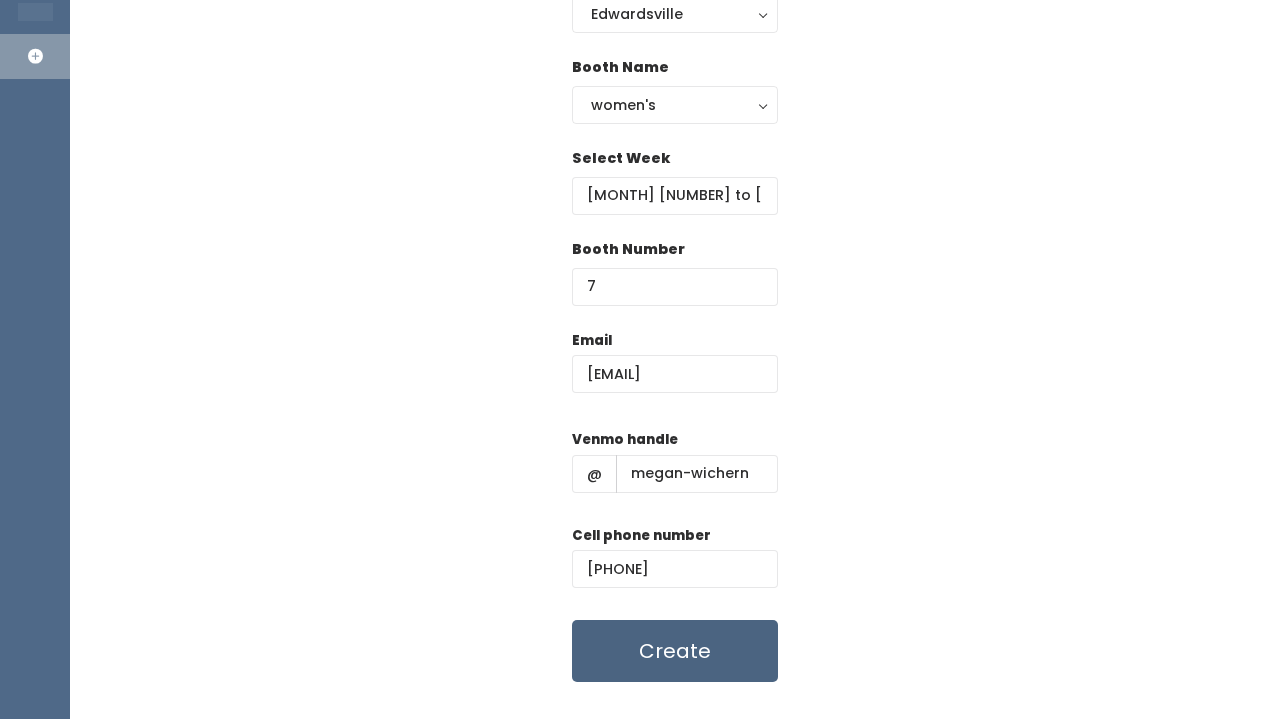 click on "Create" at bounding box center [675, 651] 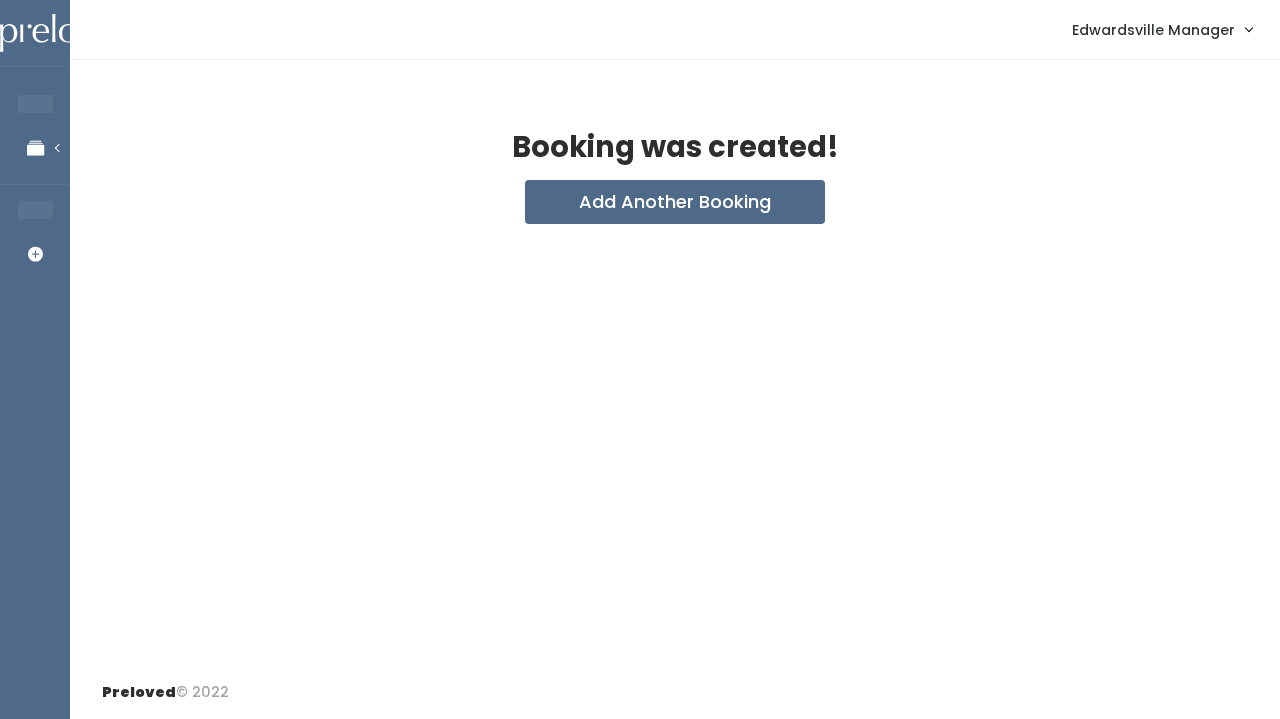 scroll, scrollTop: 0, scrollLeft: 0, axis: both 